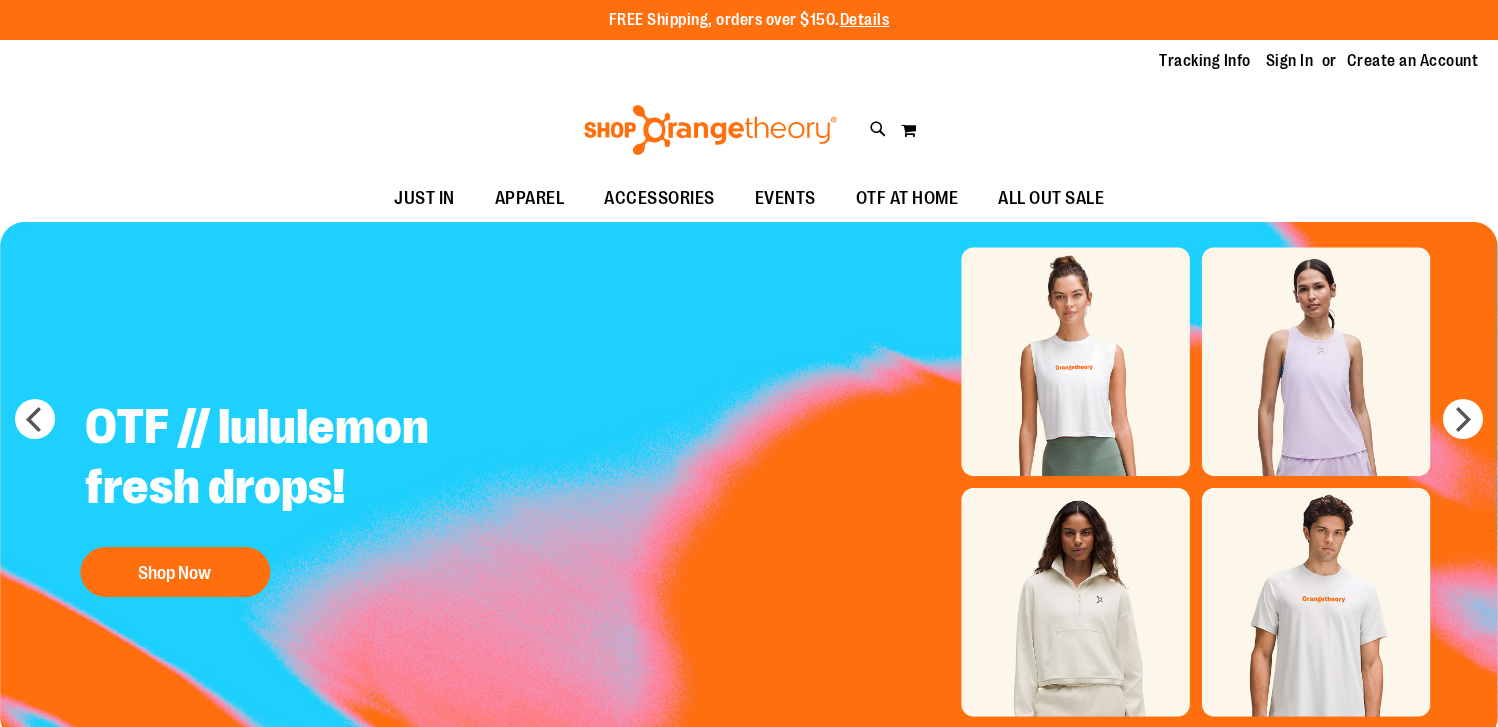 scroll, scrollTop: 0, scrollLeft: 0, axis: both 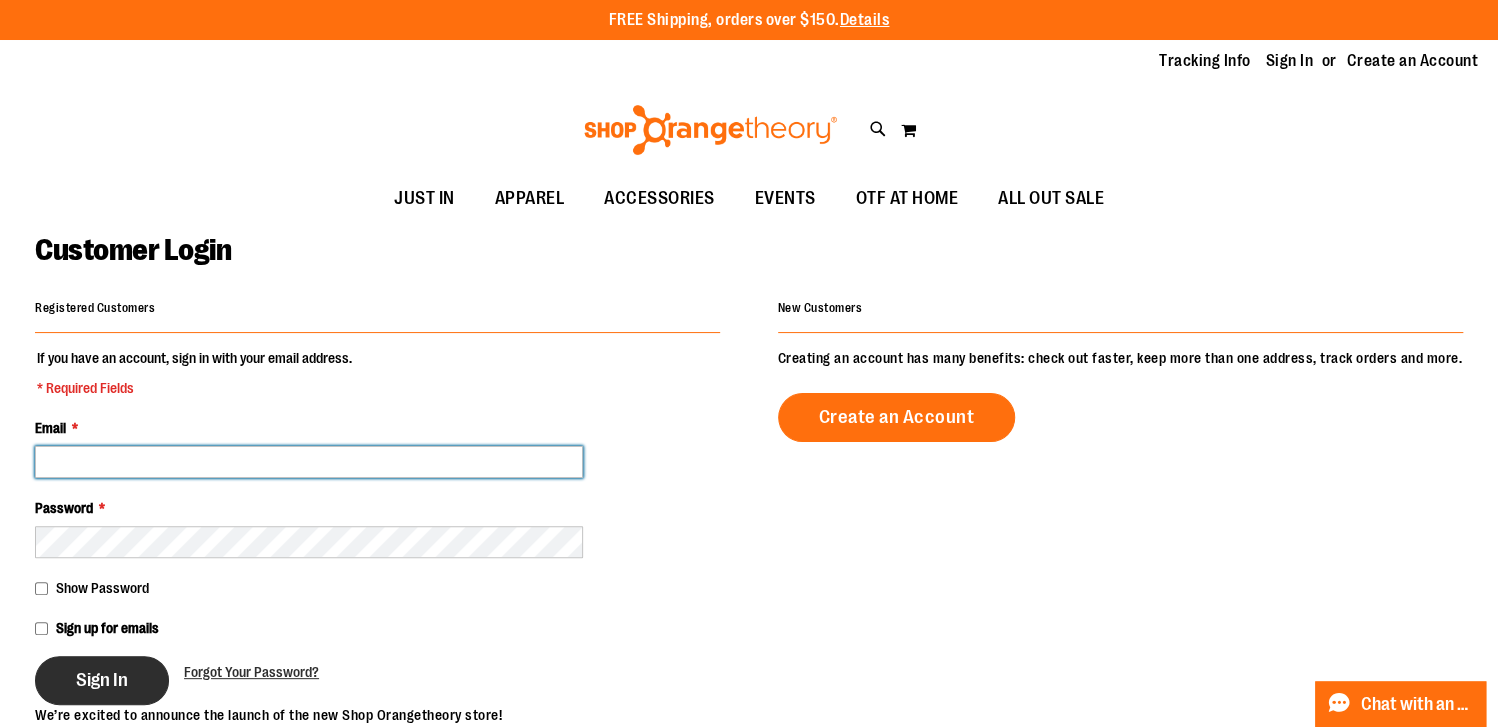 type on "**********" 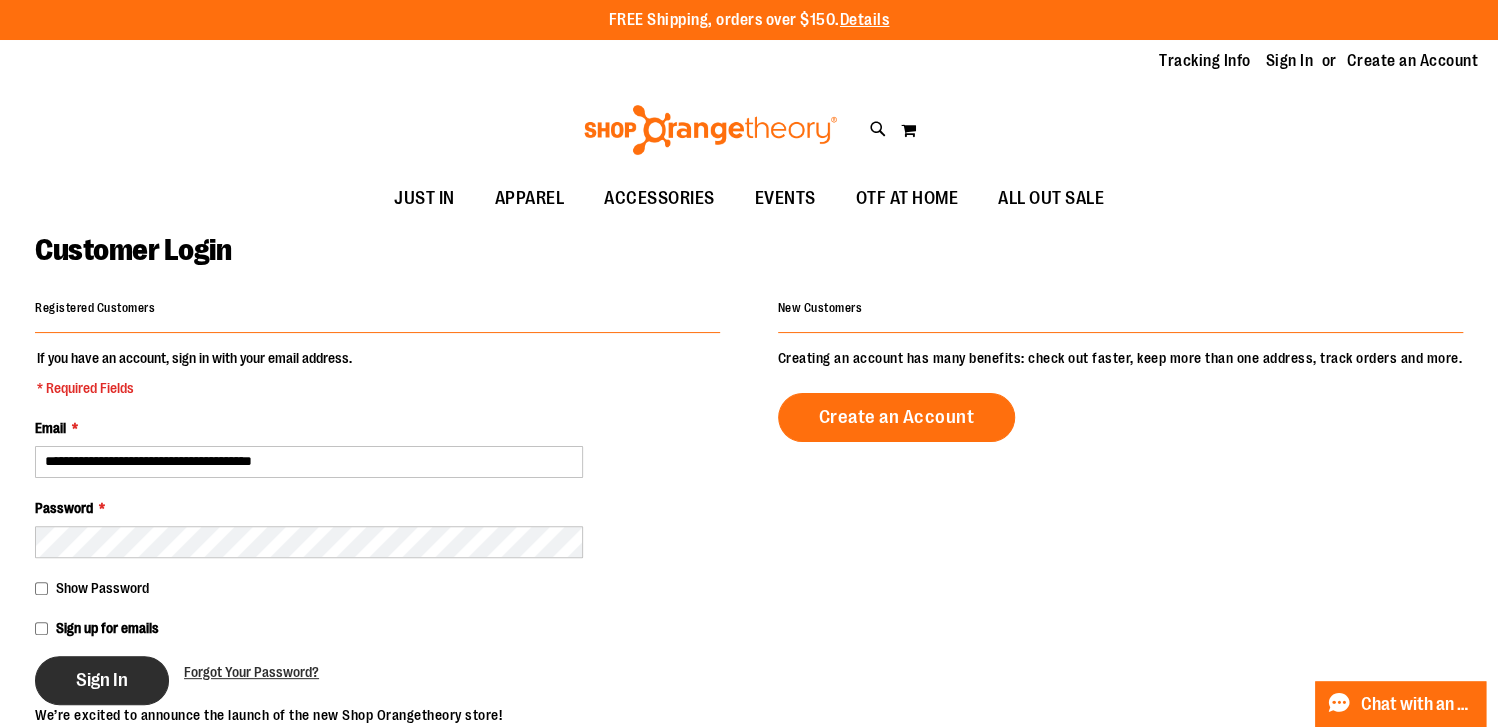 type on "**********" 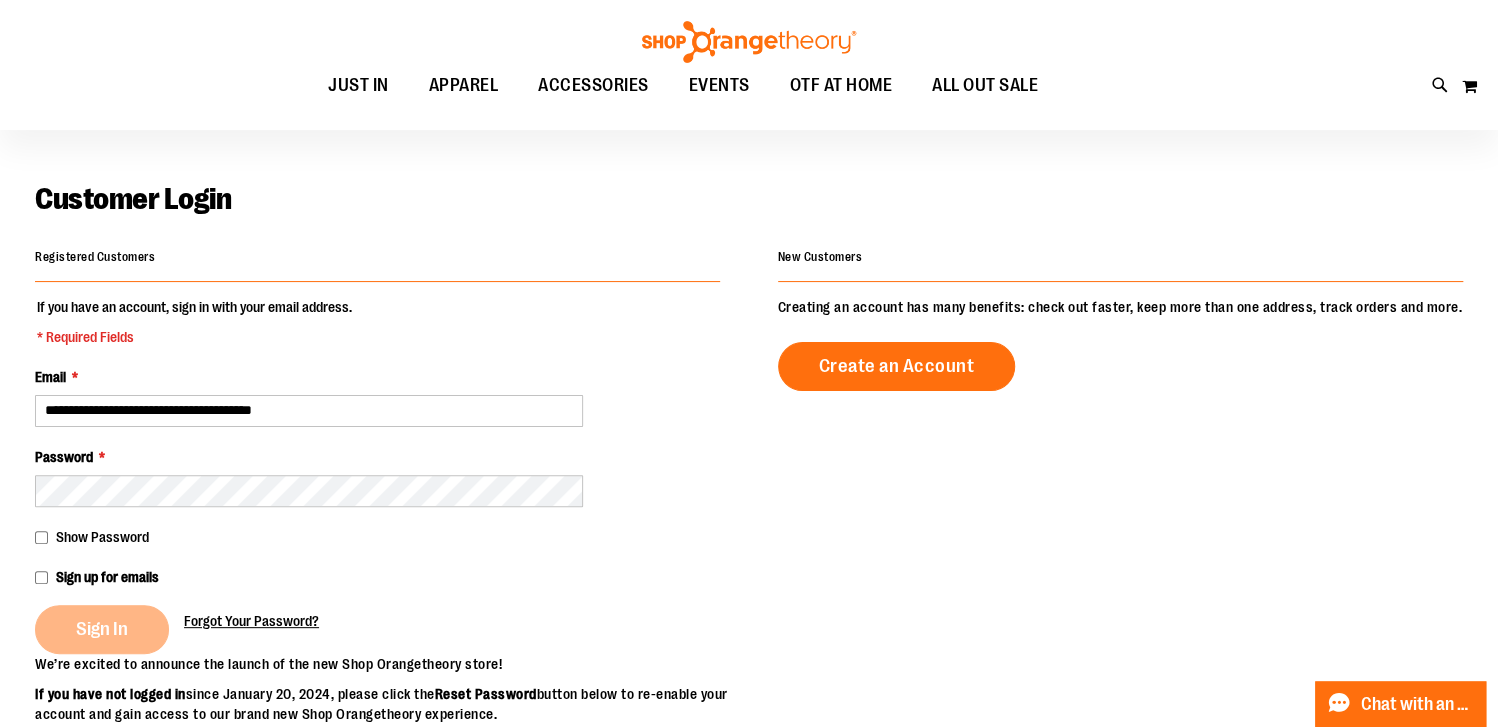 scroll, scrollTop: 99, scrollLeft: 0, axis: vertical 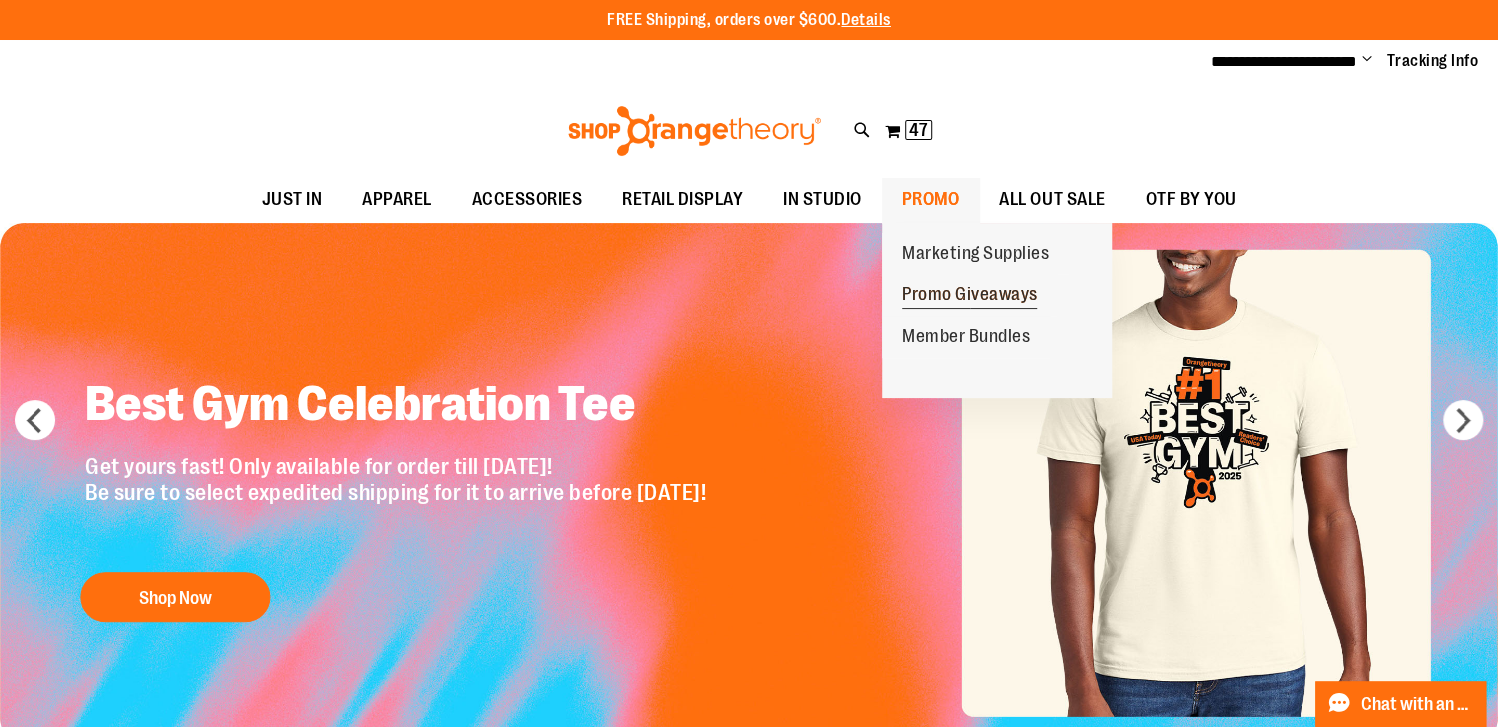 type on "**********" 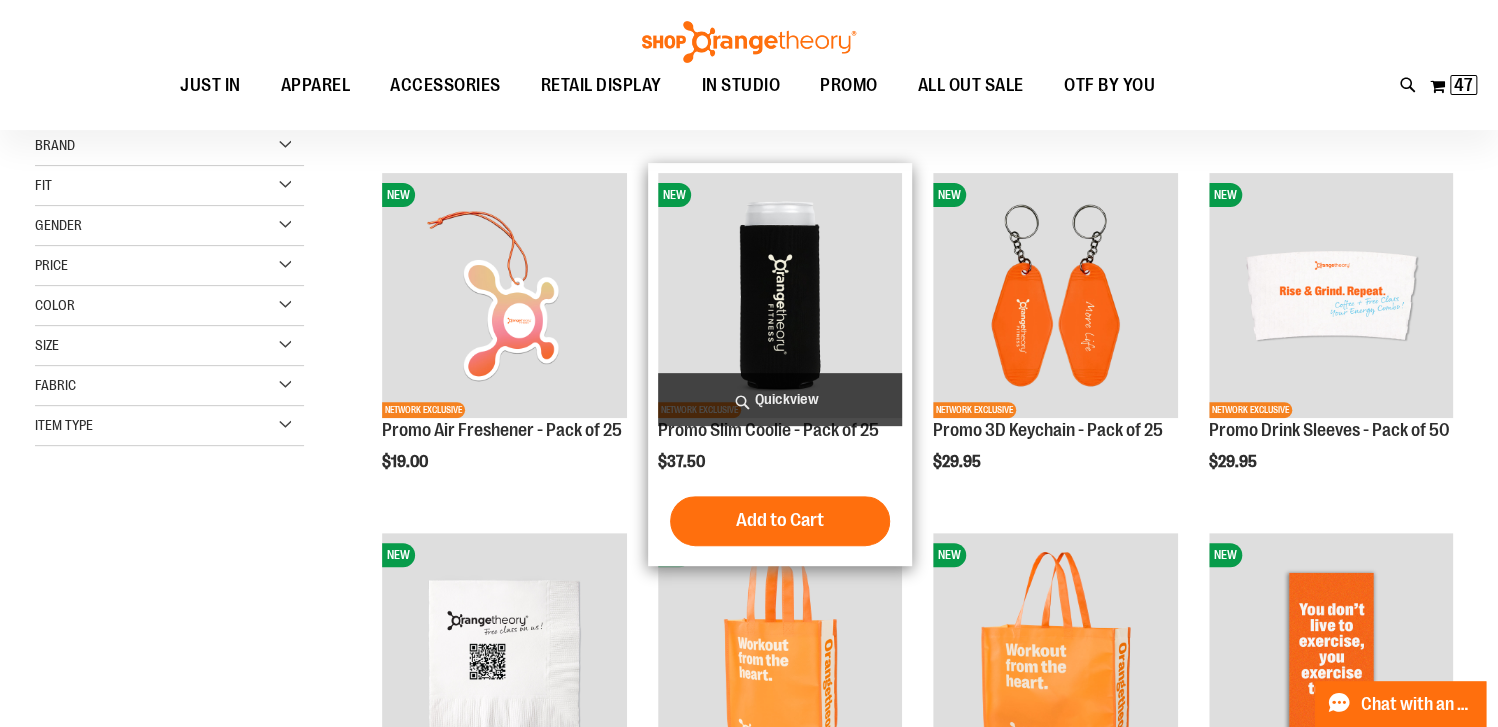 scroll, scrollTop: 200, scrollLeft: 0, axis: vertical 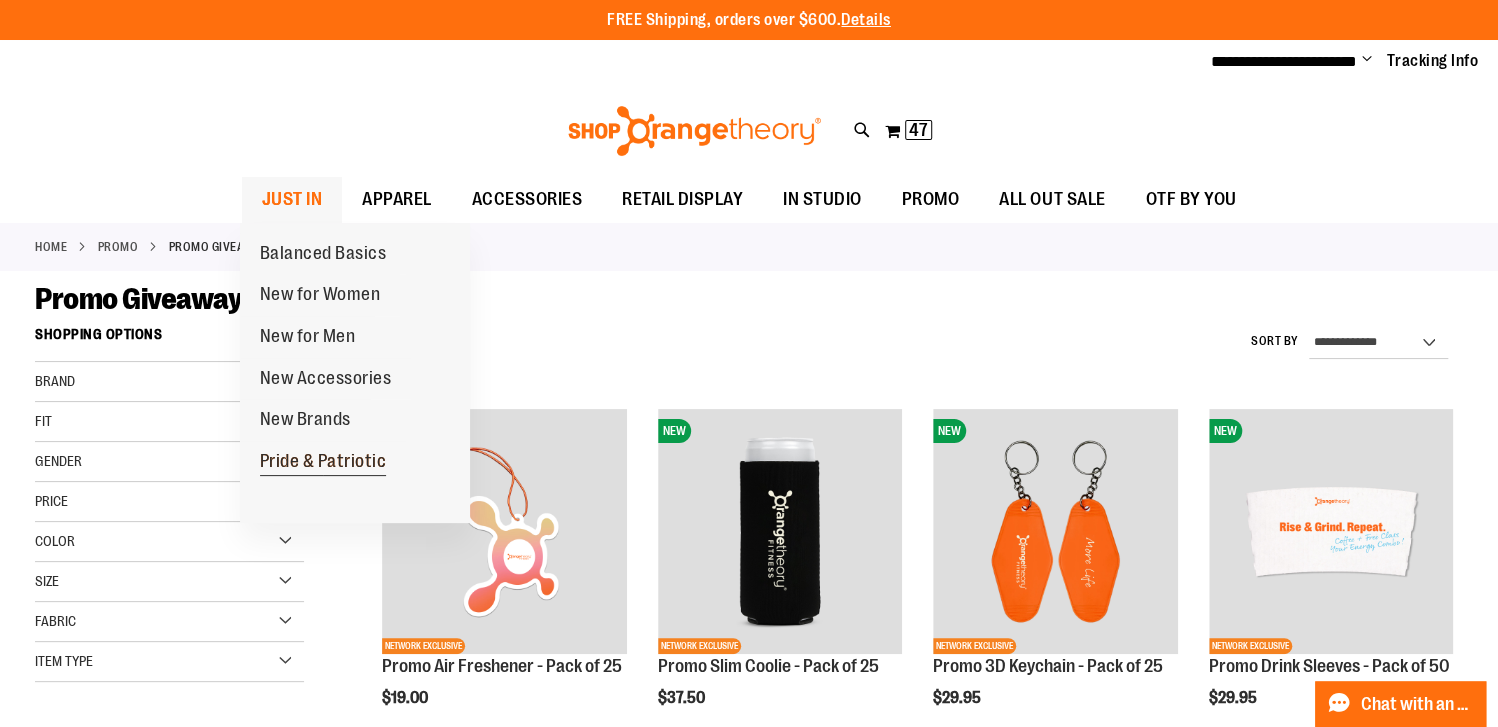 type on "**********" 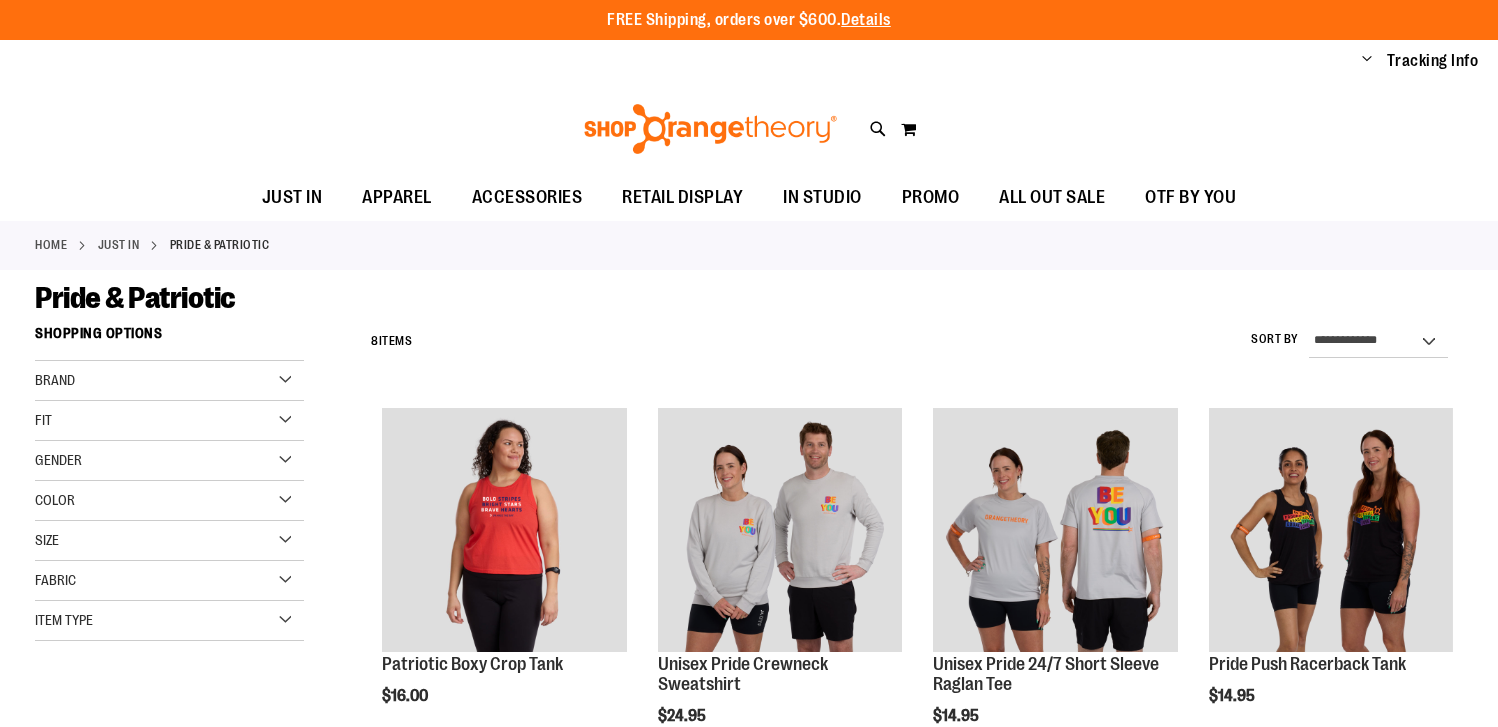 scroll, scrollTop: 0, scrollLeft: 0, axis: both 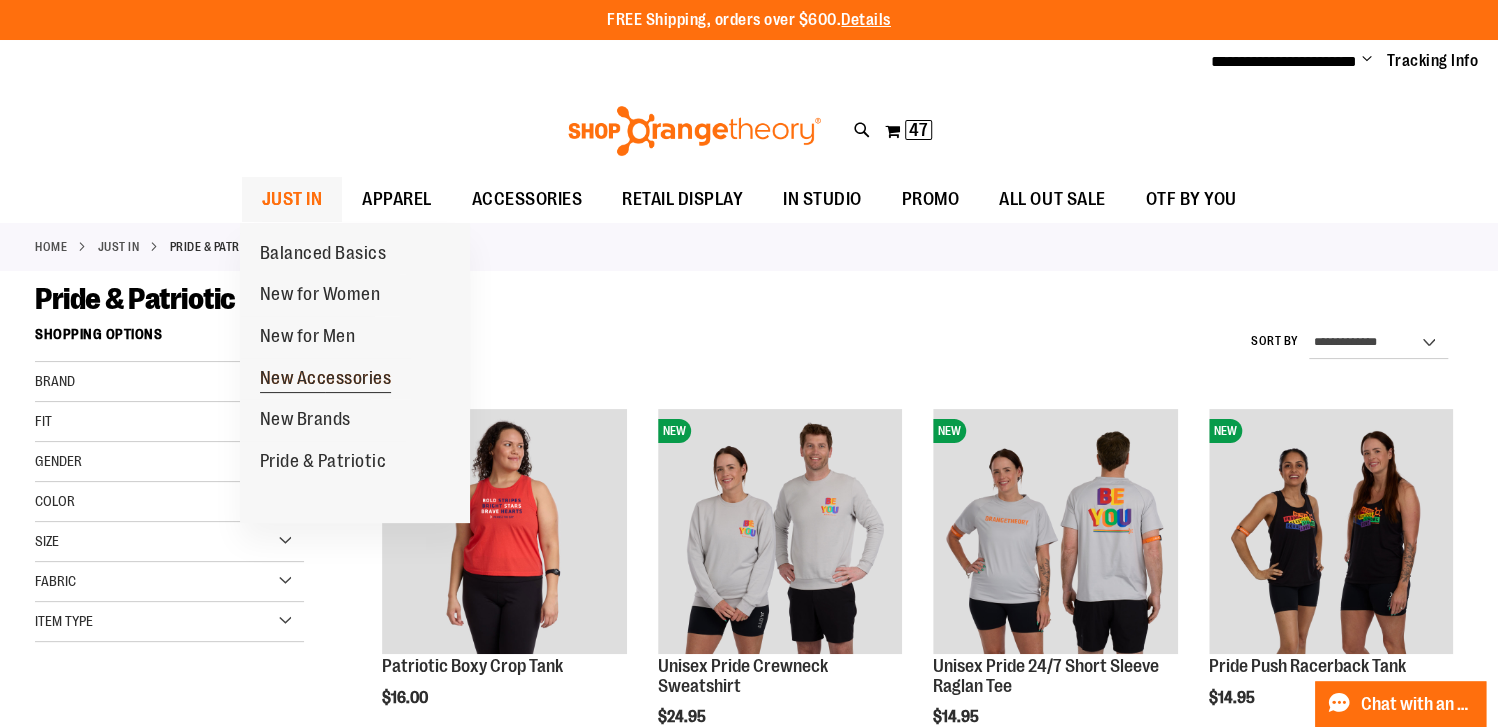 type on "**********" 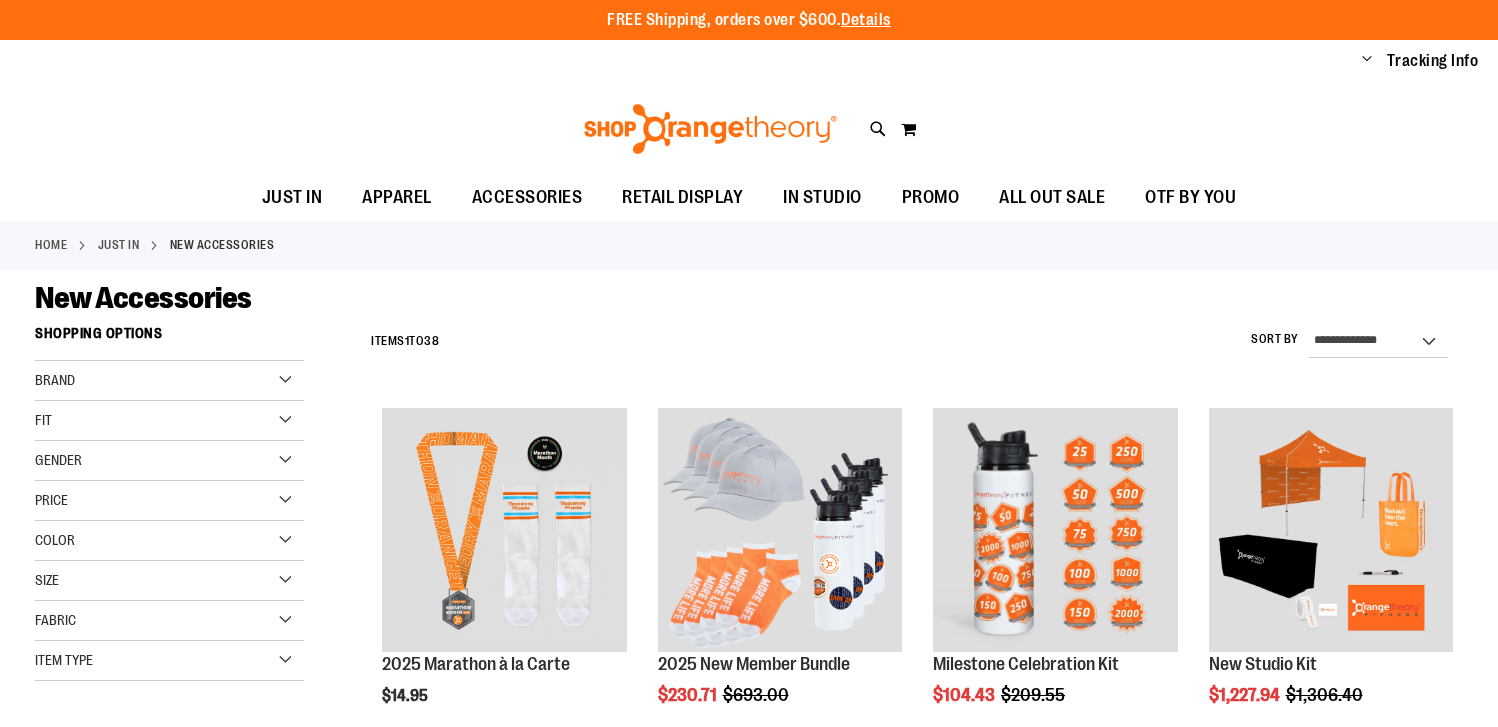 scroll, scrollTop: 0, scrollLeft: 0, axis: both 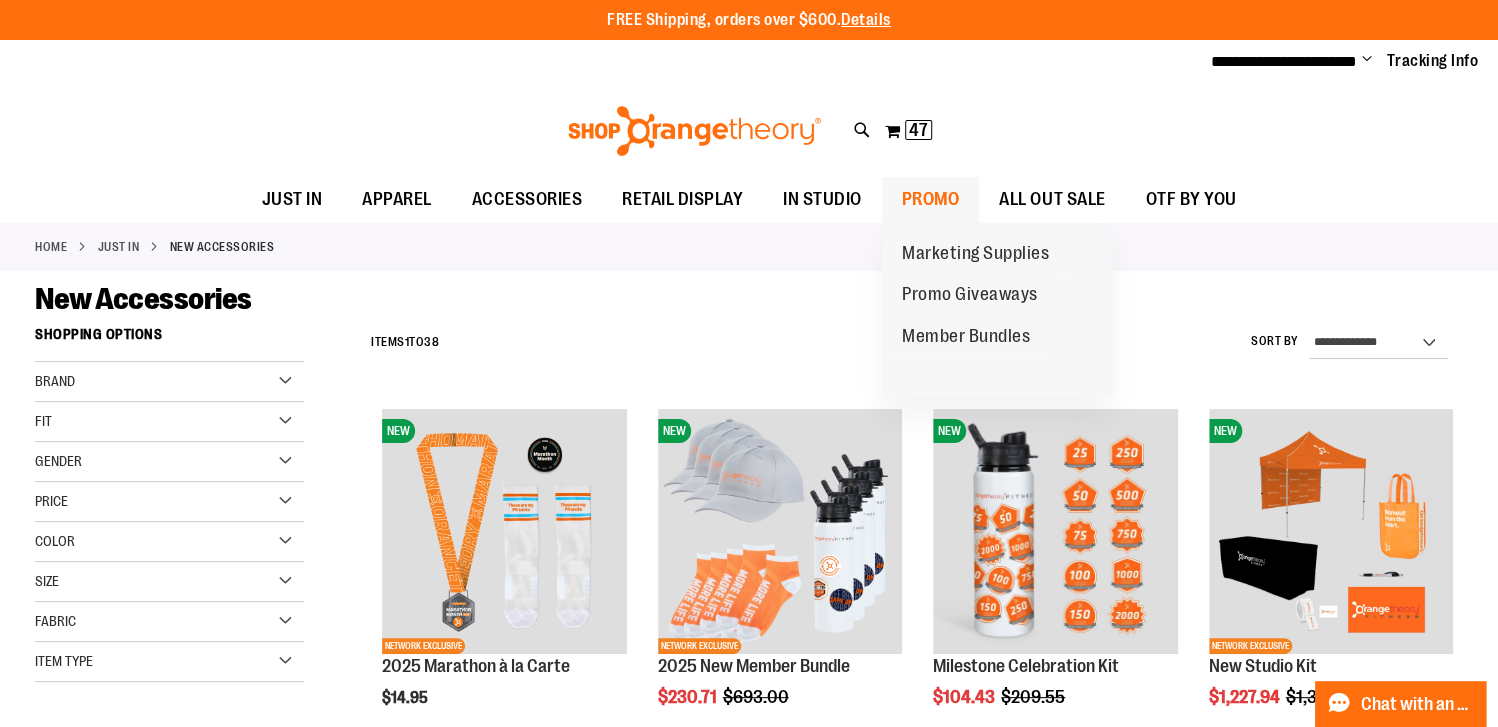 type on "**********" 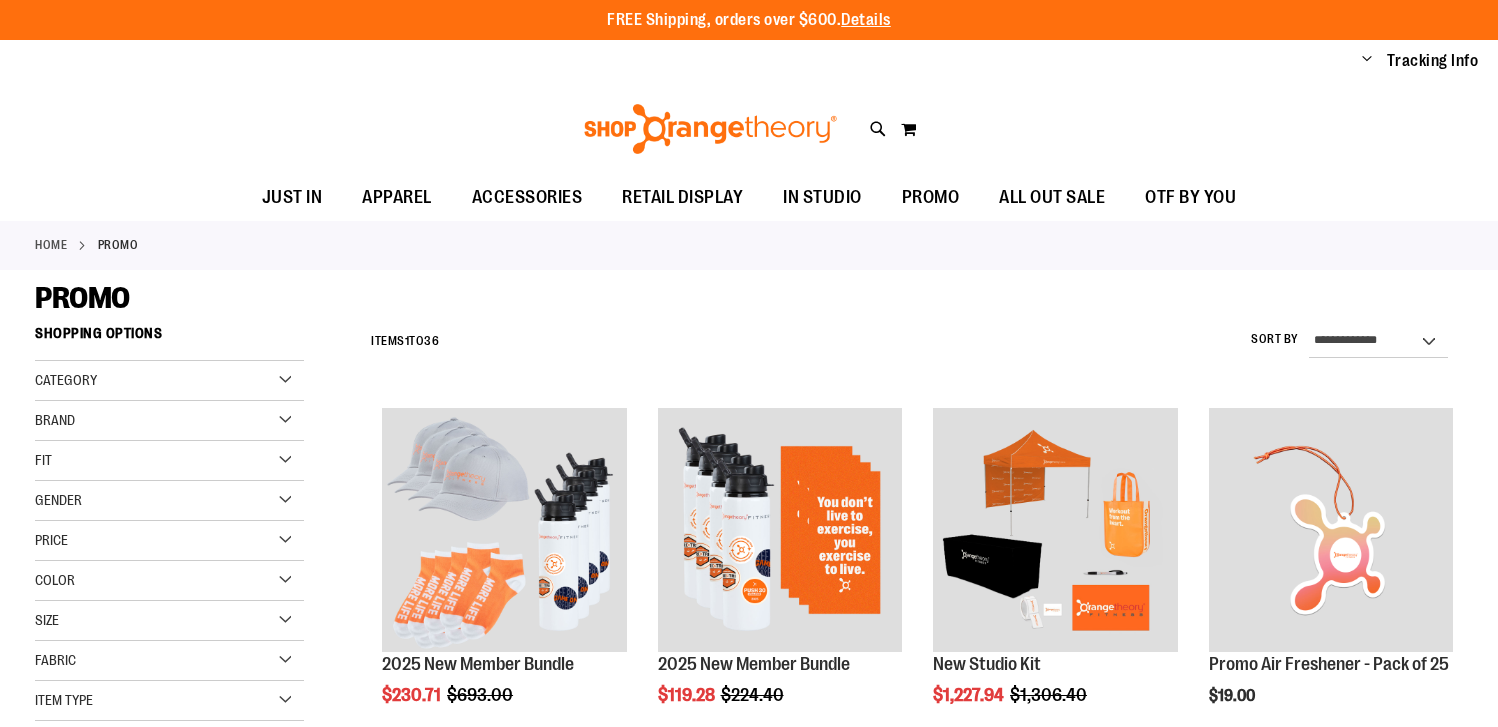 scroll, scrollTop: 0, scrollLeft: 0, axis: both 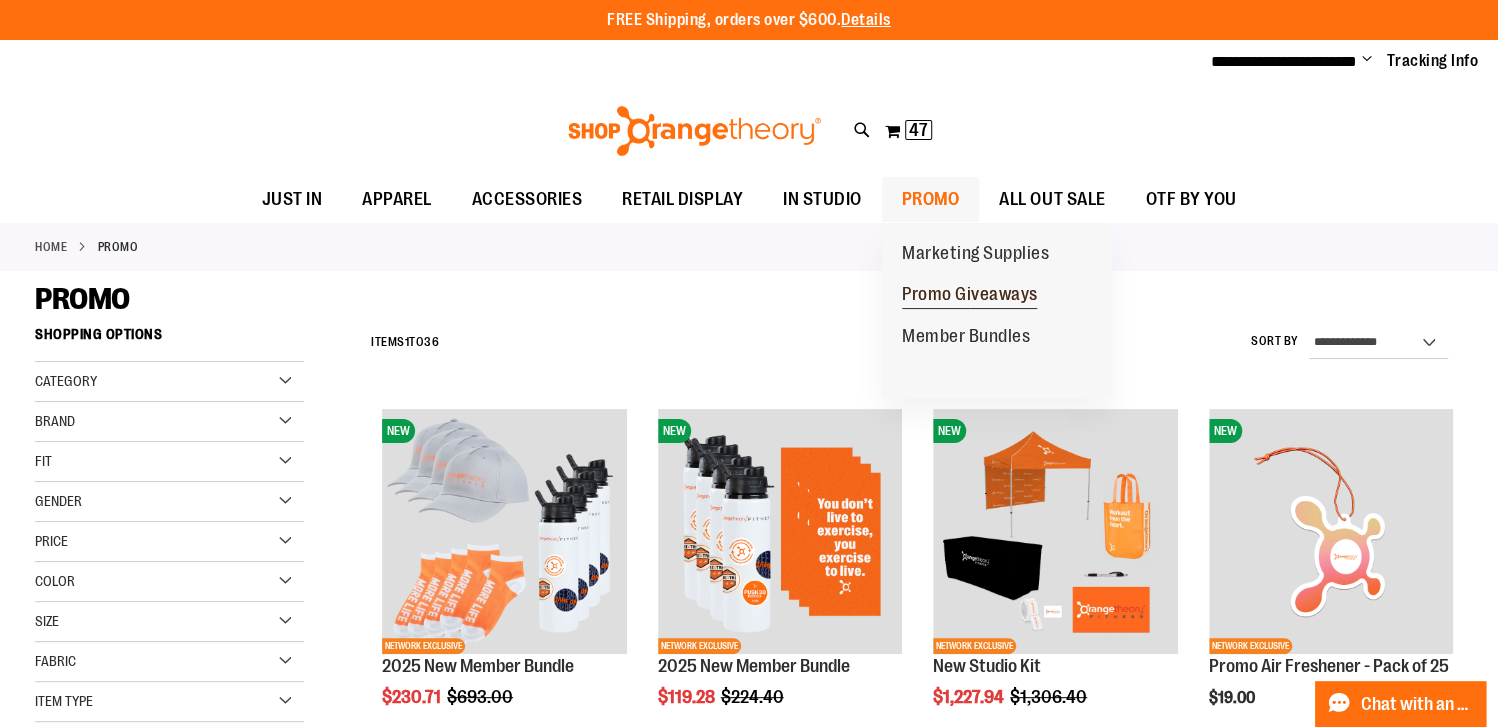 type on "**********" 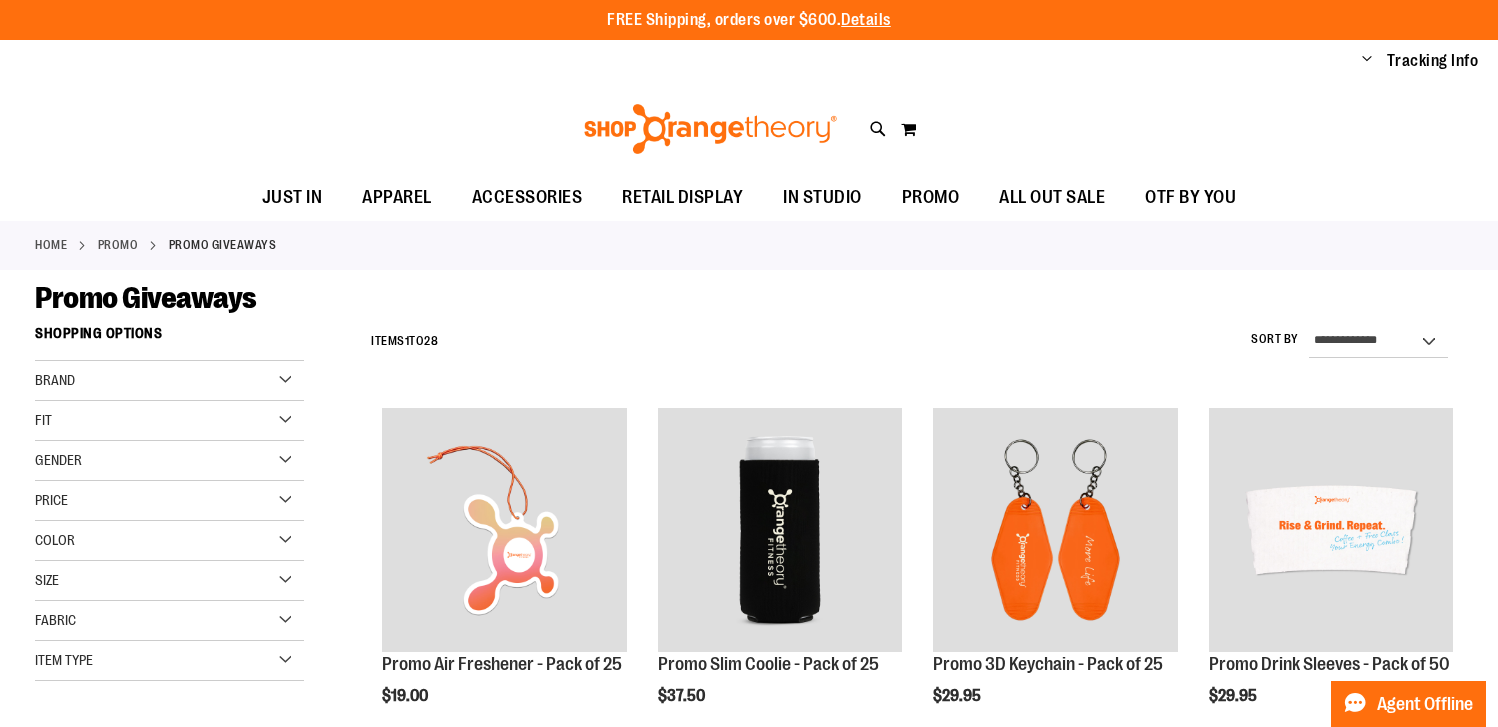 scroll, scrollTop: 0, scrollLeft: 0, axis: both 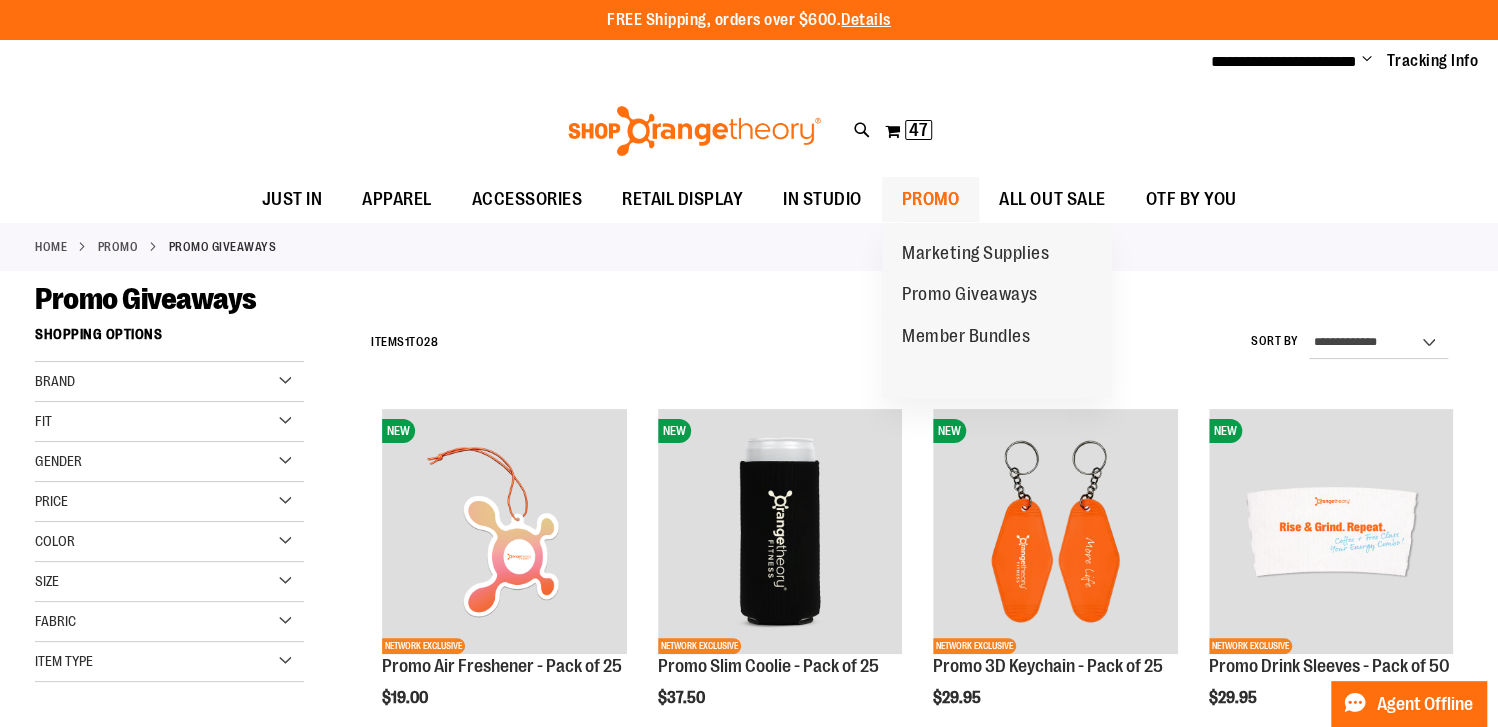 click on "PROMO" at bounding box center (931, 199) 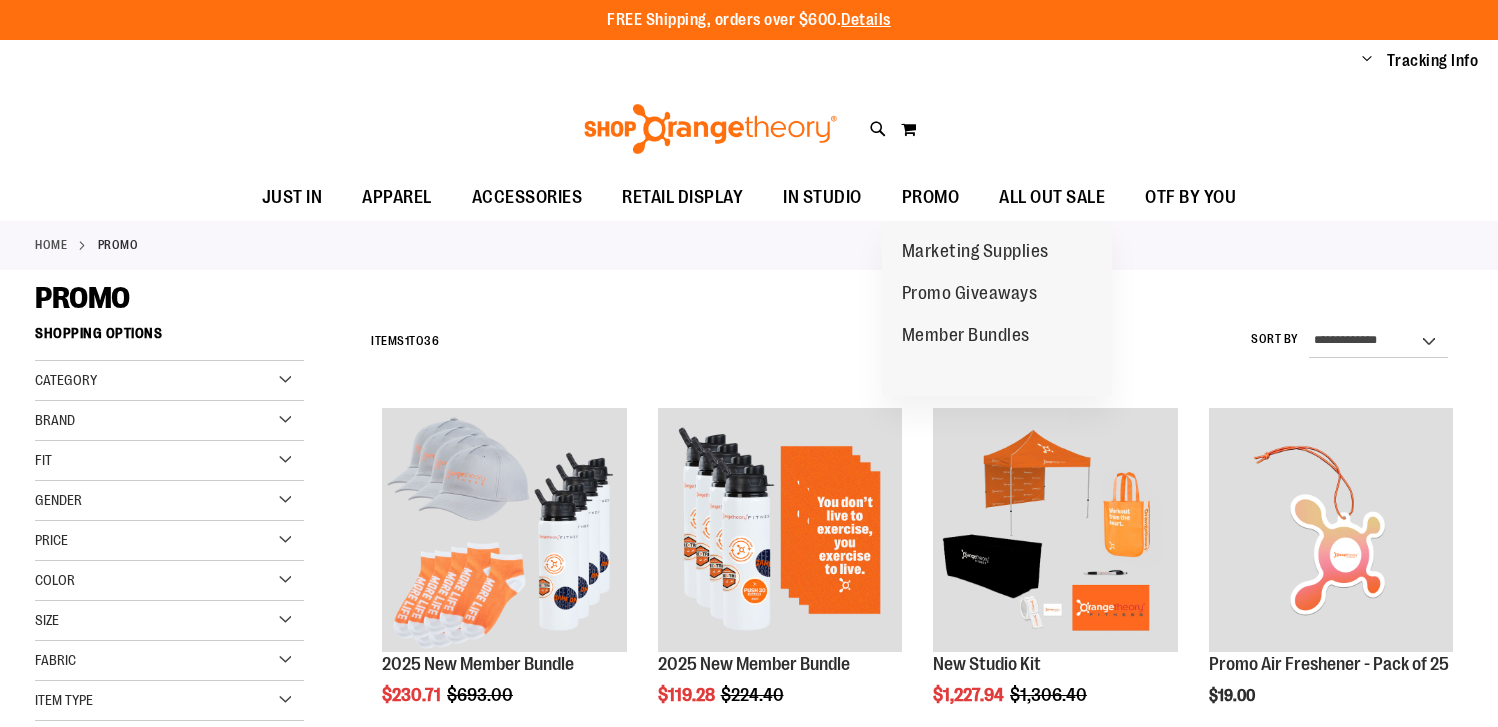 scroll, scrollTop: 0, scrollLeft: 0, axis: both 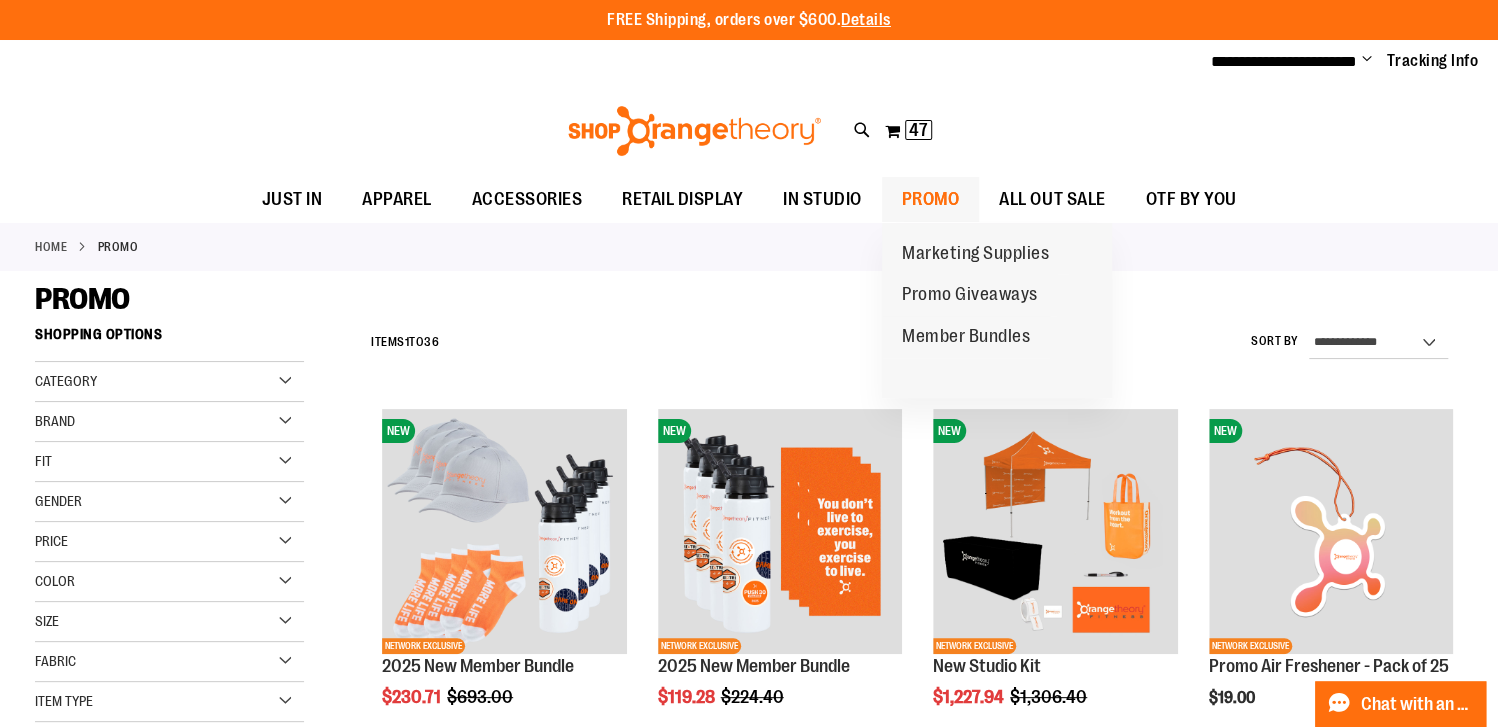 type on "**********" 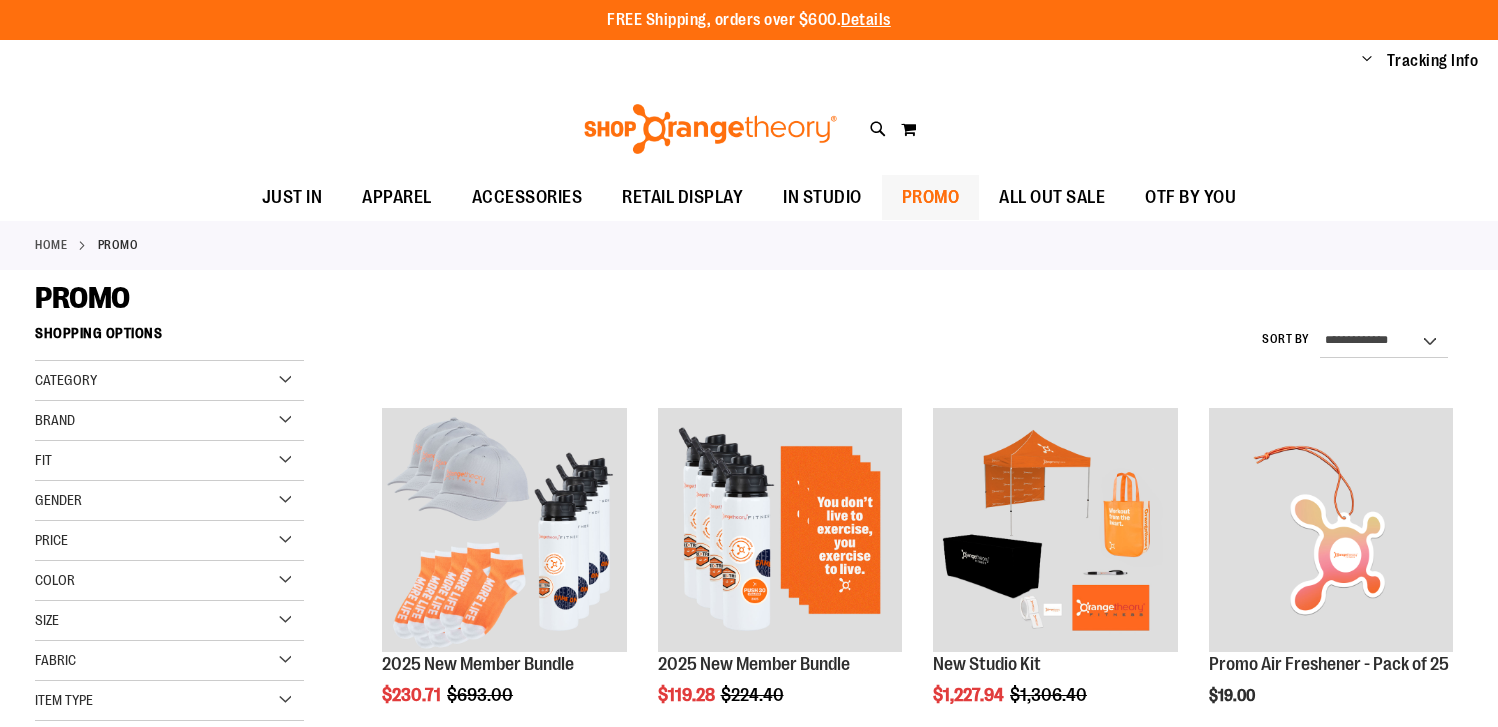 scroll, scrollTop: 0, scrollLeft: 0, axis: both 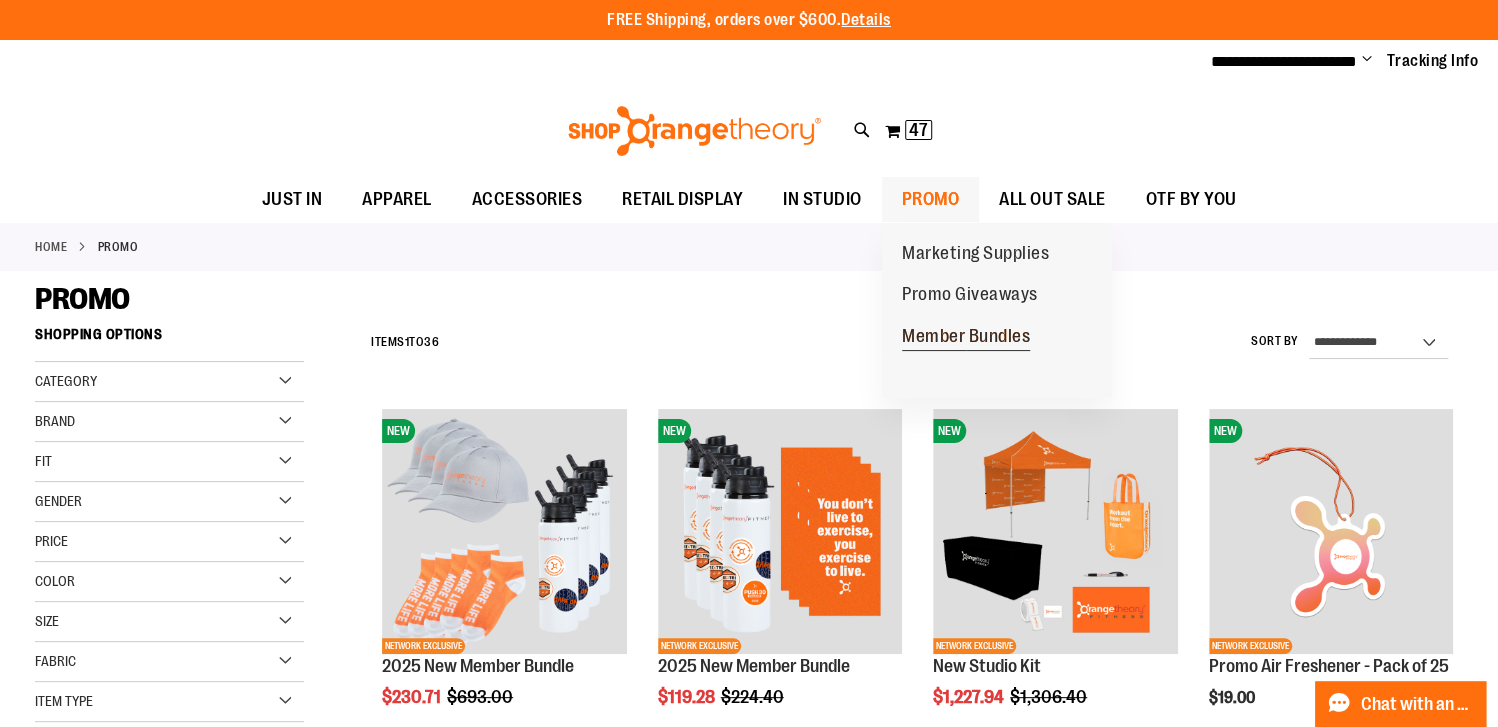 type on "**********" 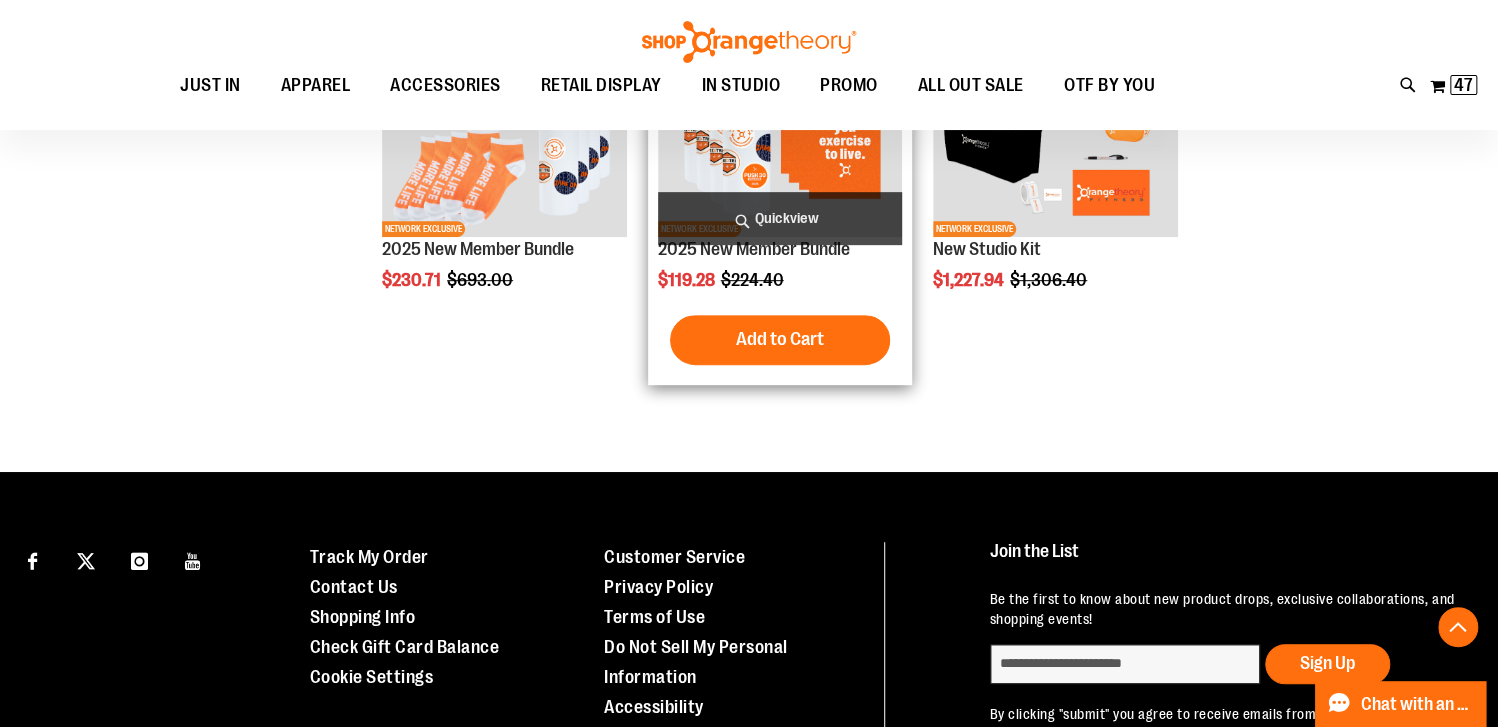 scroll, scrollTop: 0, scrollLeft: 0, axis: both 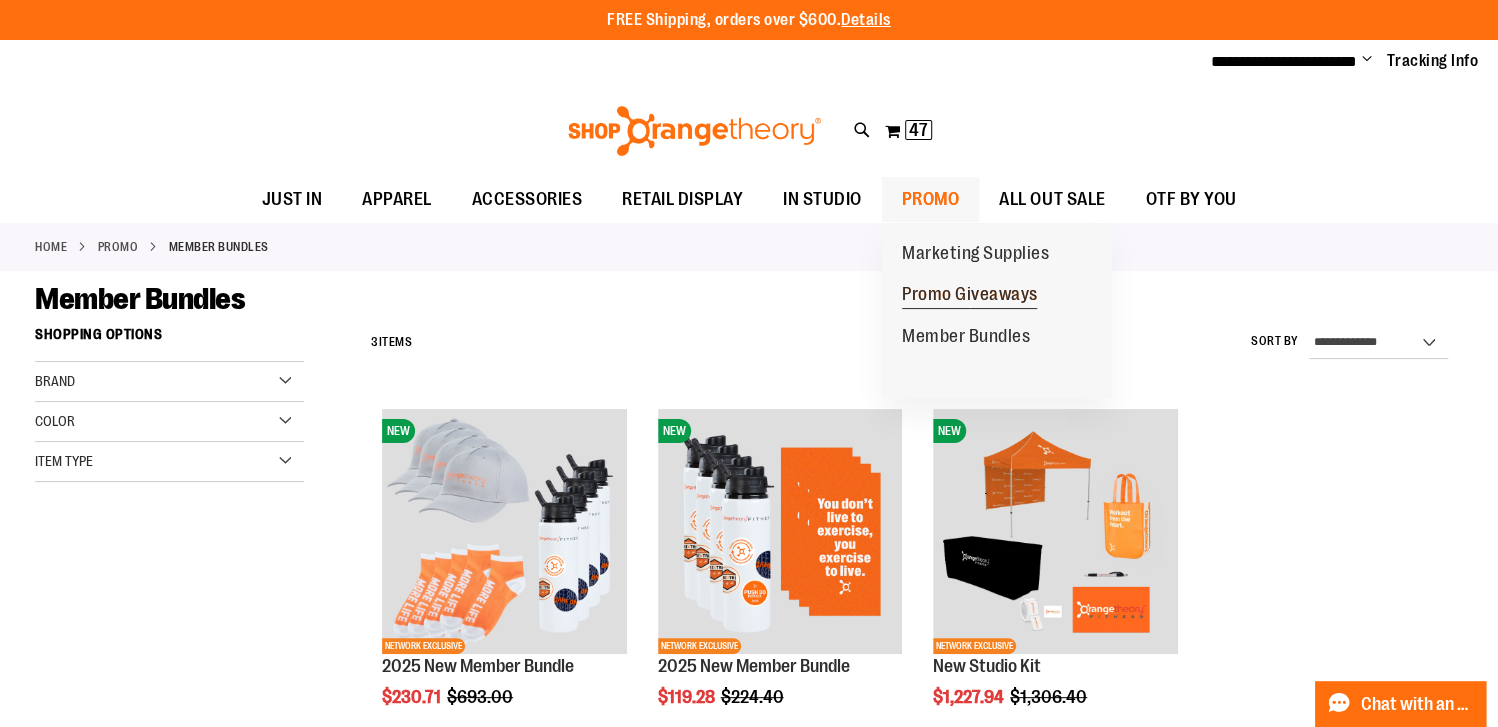 type on "**********" 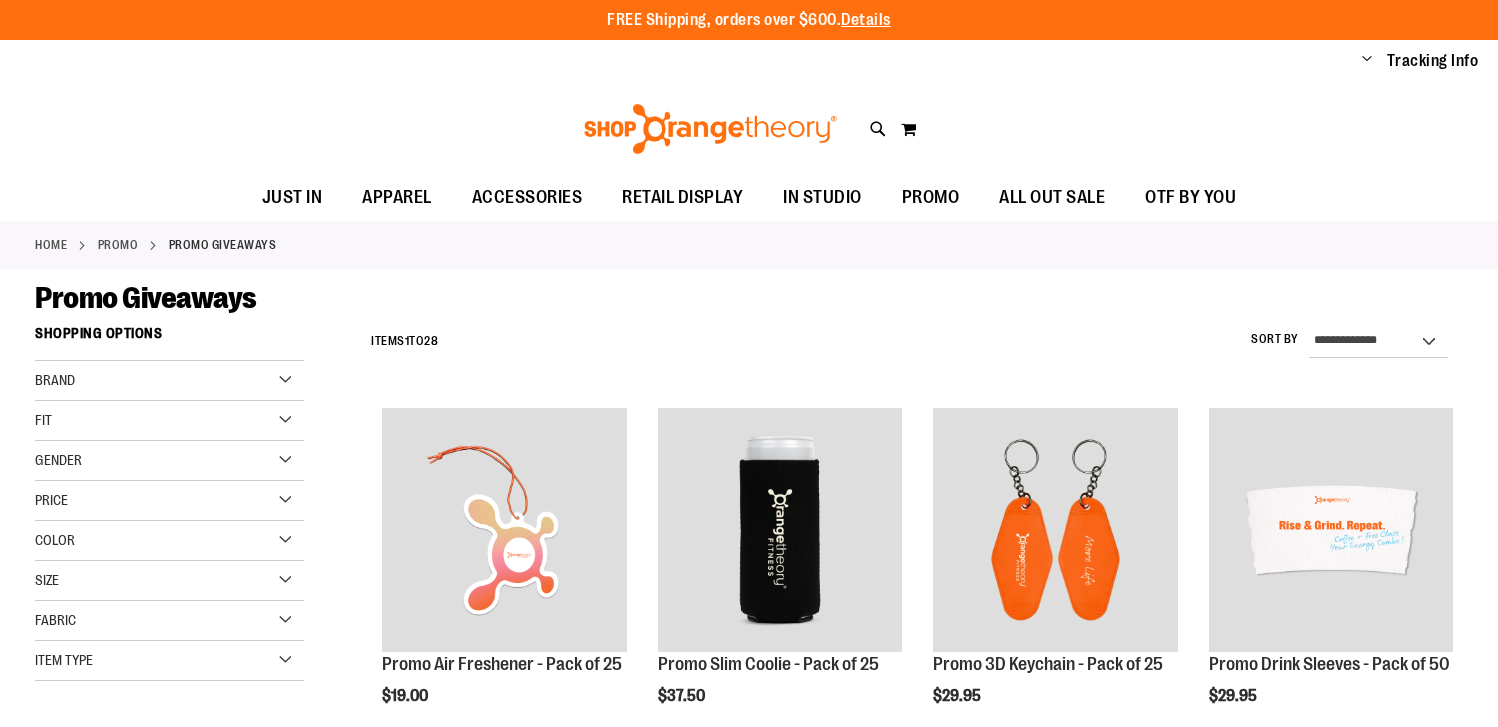 scroll, scrollTop: 0, scrollLeft: 0, axis: both 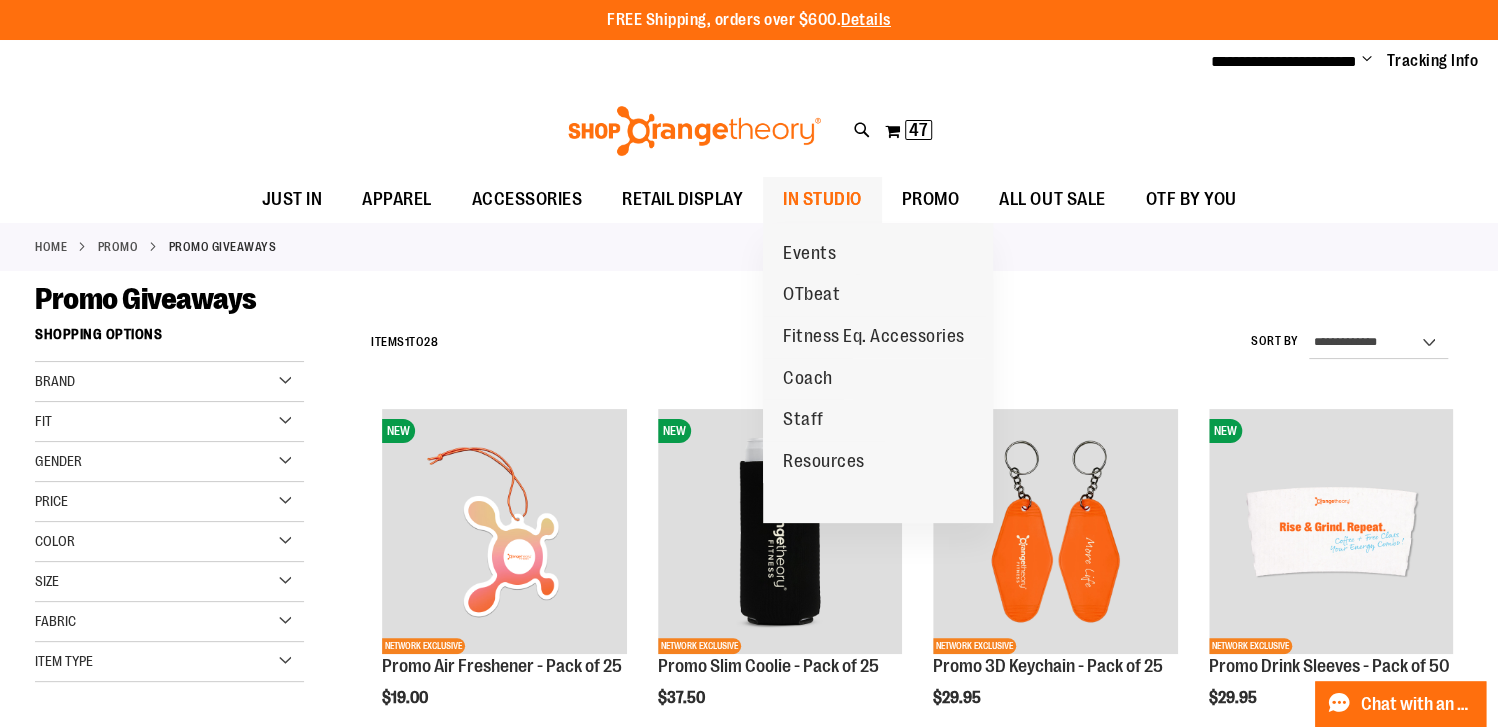 type on "**********" 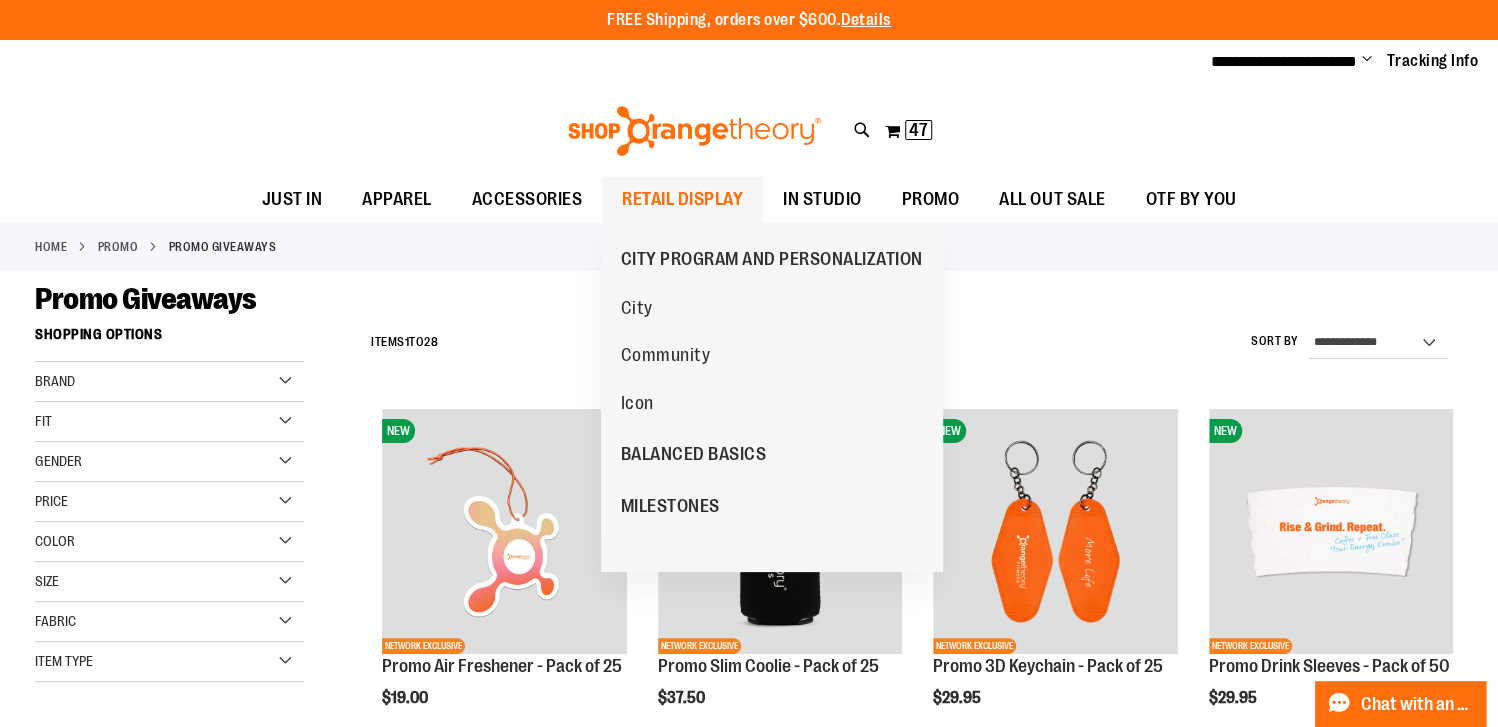 click on "RETAIL DISPLAY" at bounding box center (682, 199) 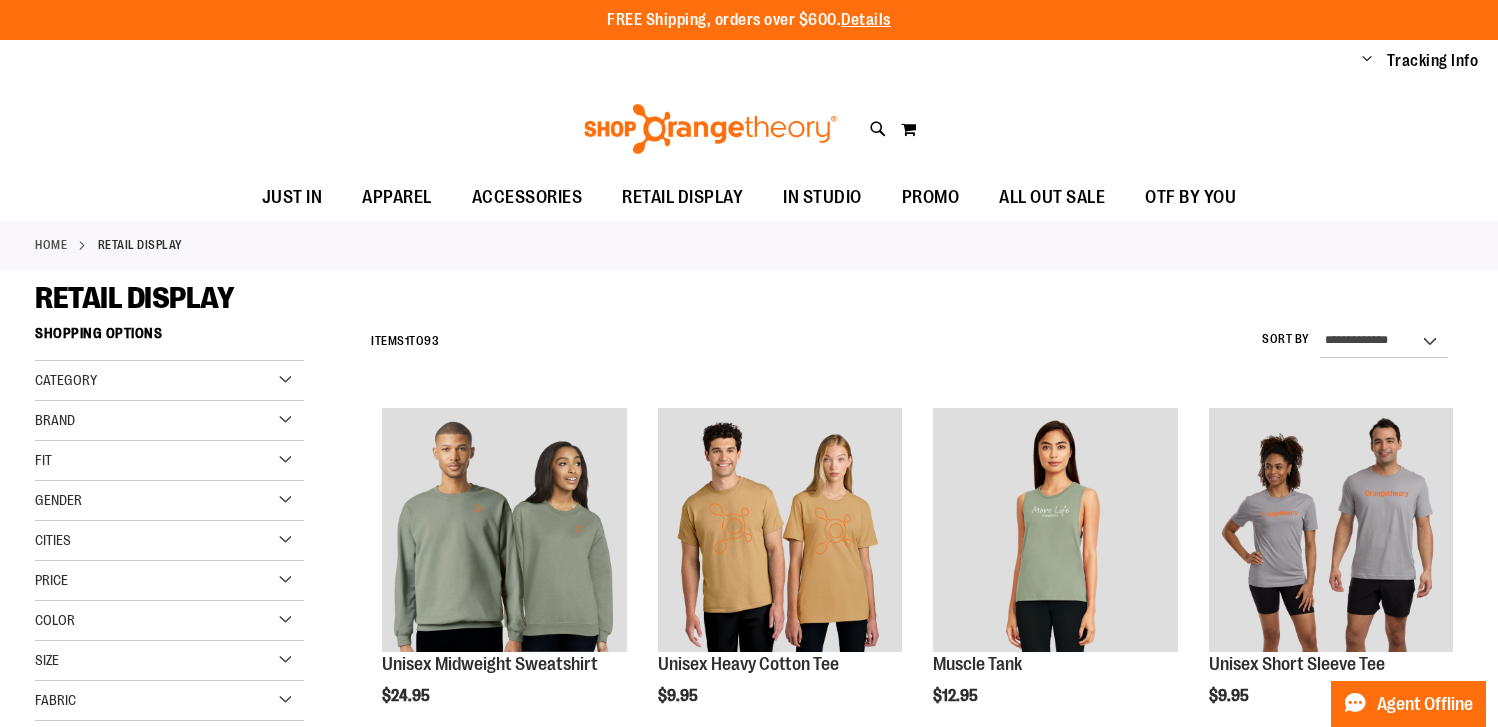 scroll, scrollTop: 0, scrollLeft: 0, axis: both 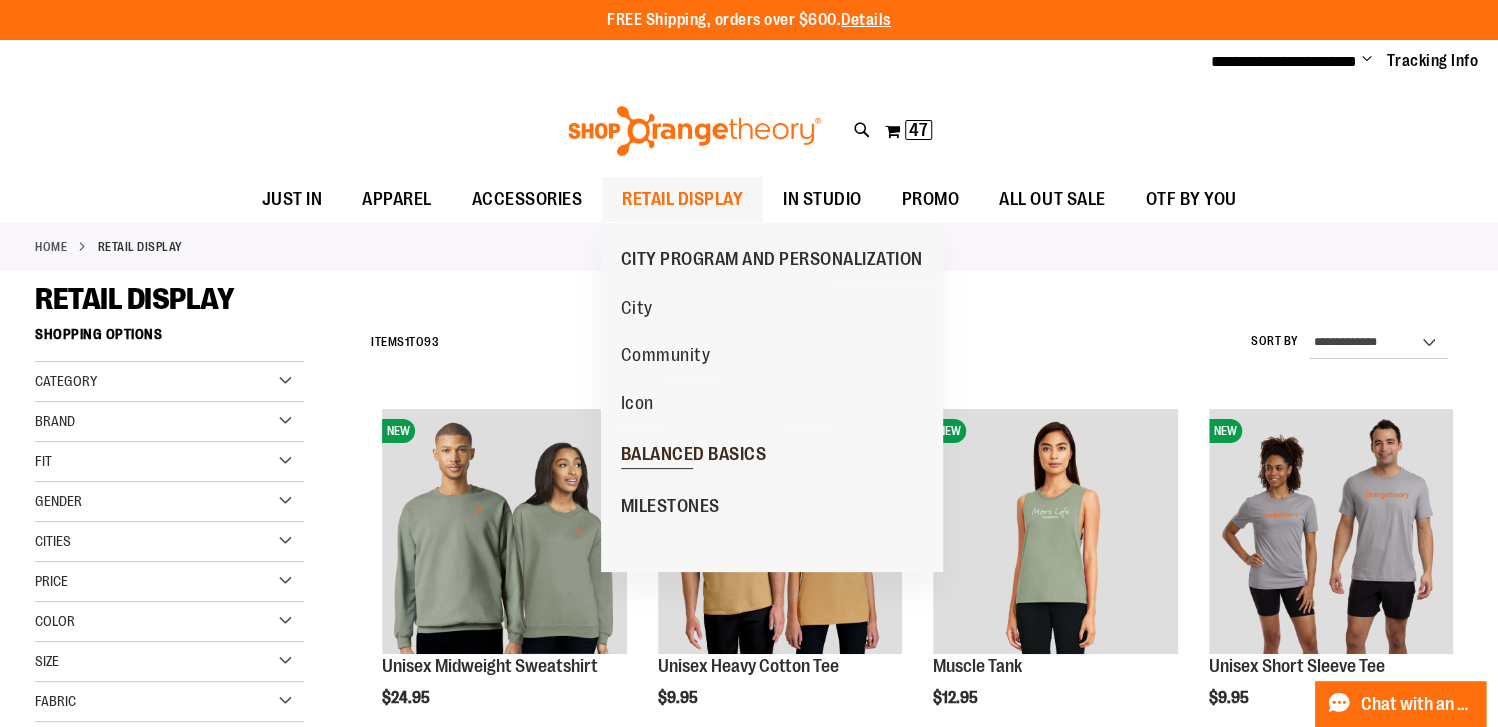 type on "**********" 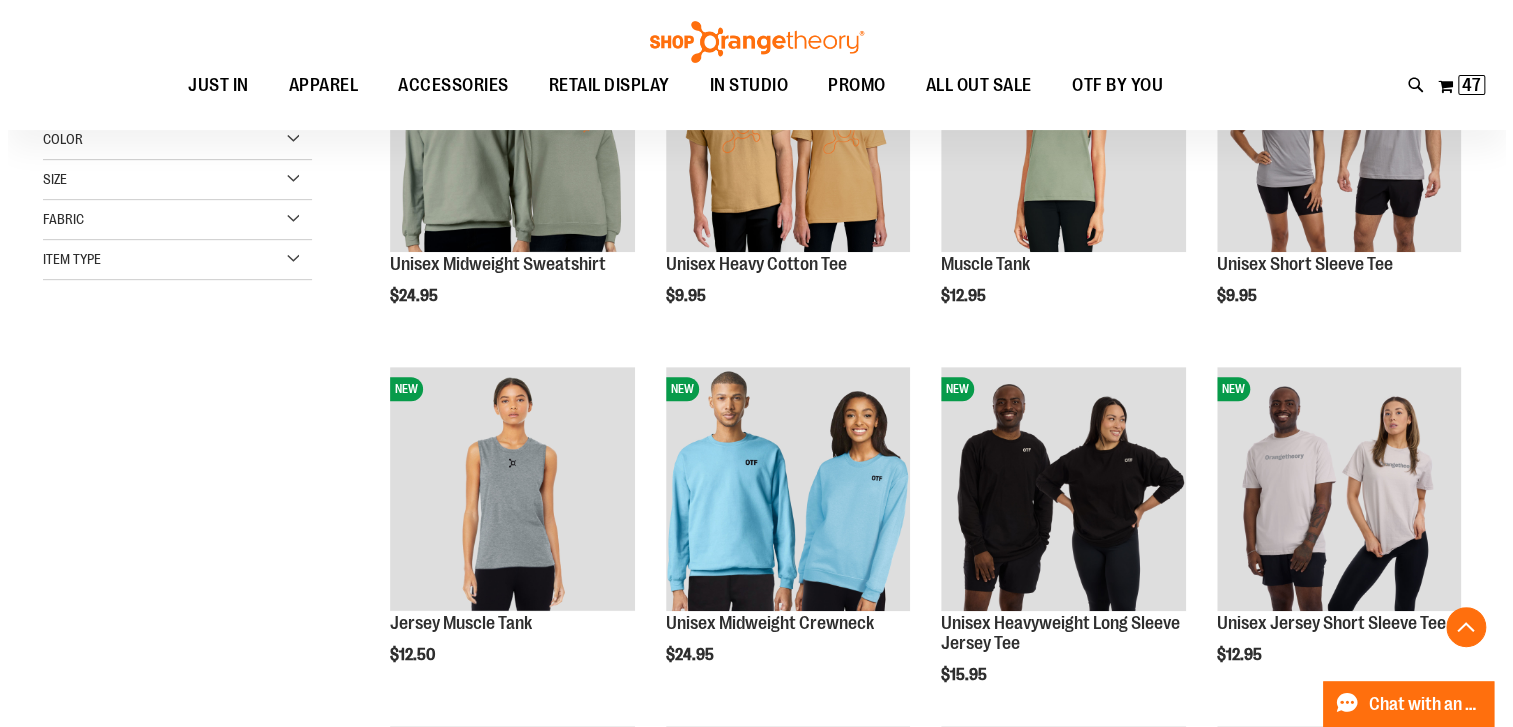 scroll, scrollTop: 500, scrollLeft: 0, axis: vertical 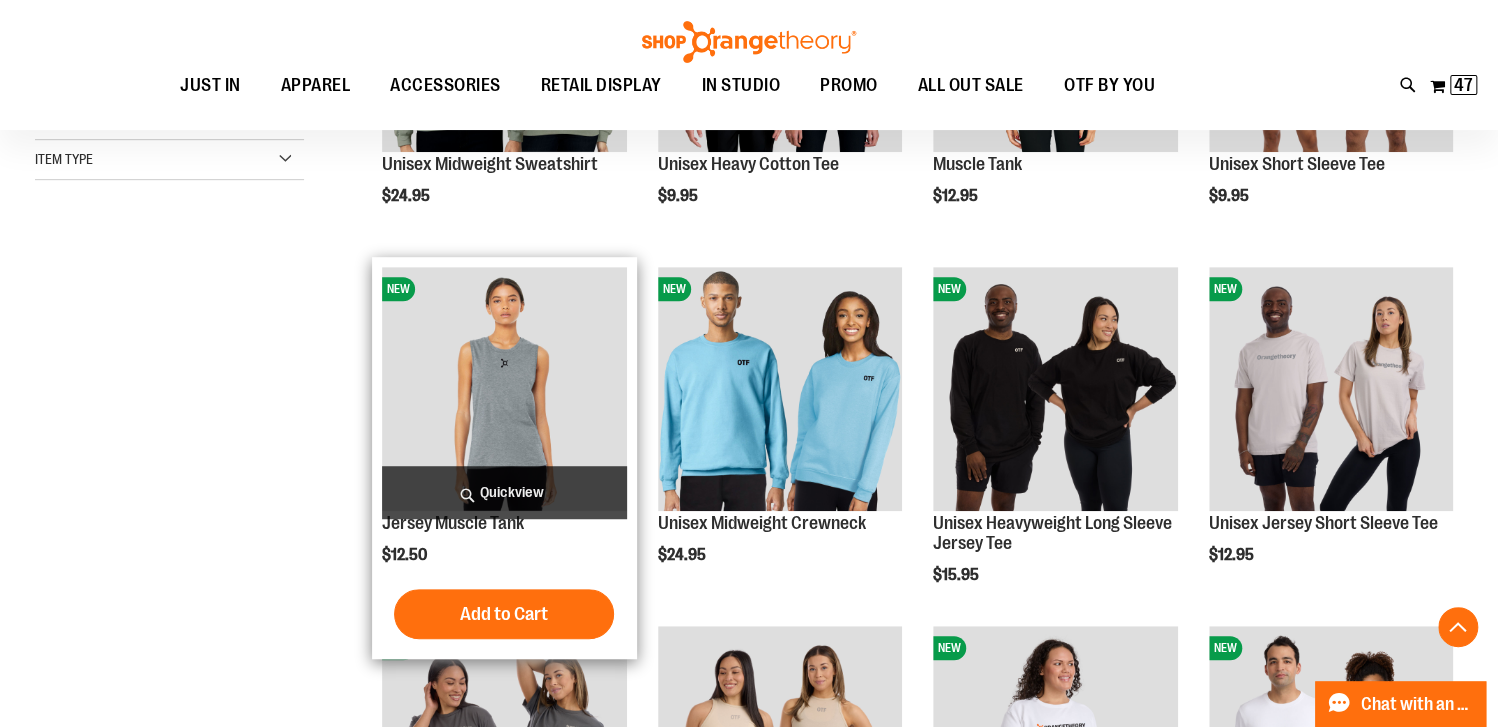 type on "**********" 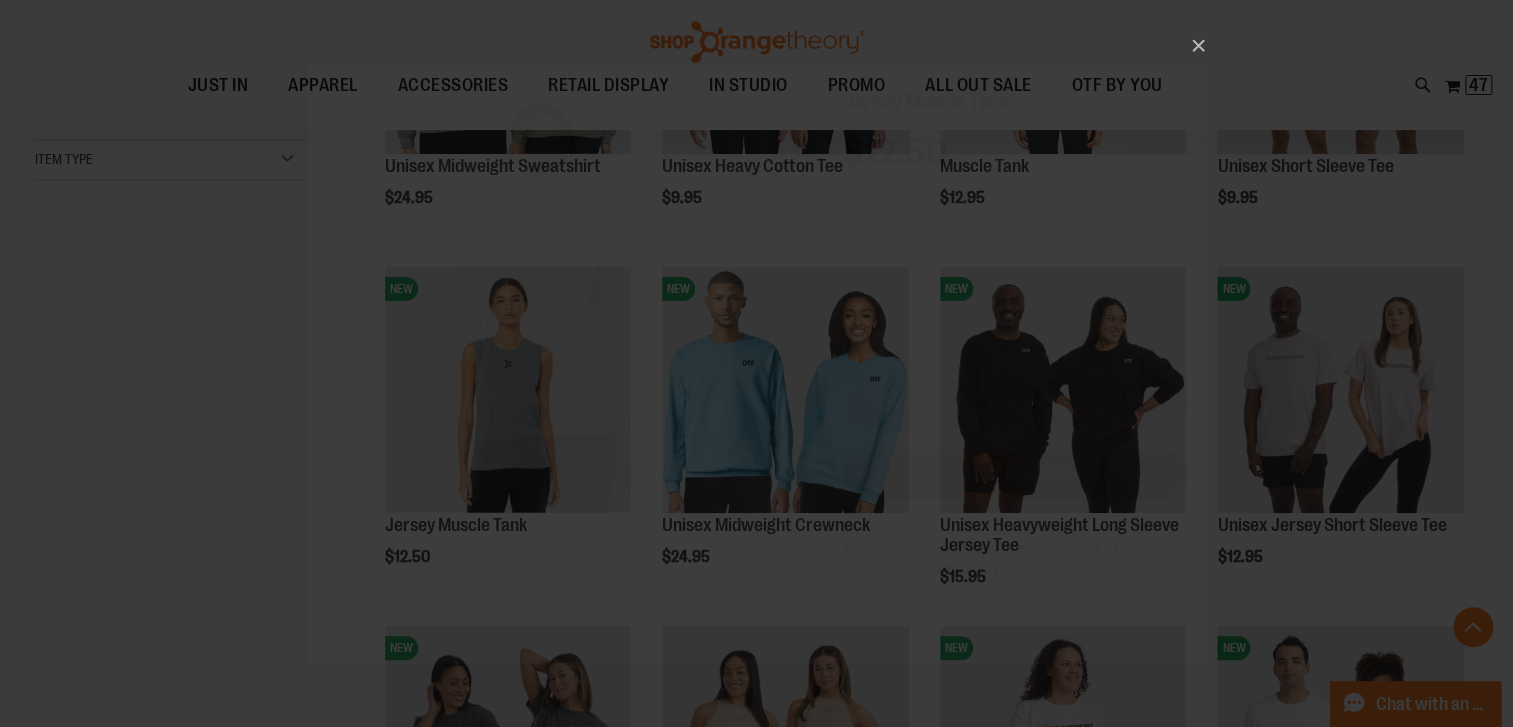 scroll, scrollTop: 0, scrollLeft: 0, axis: both 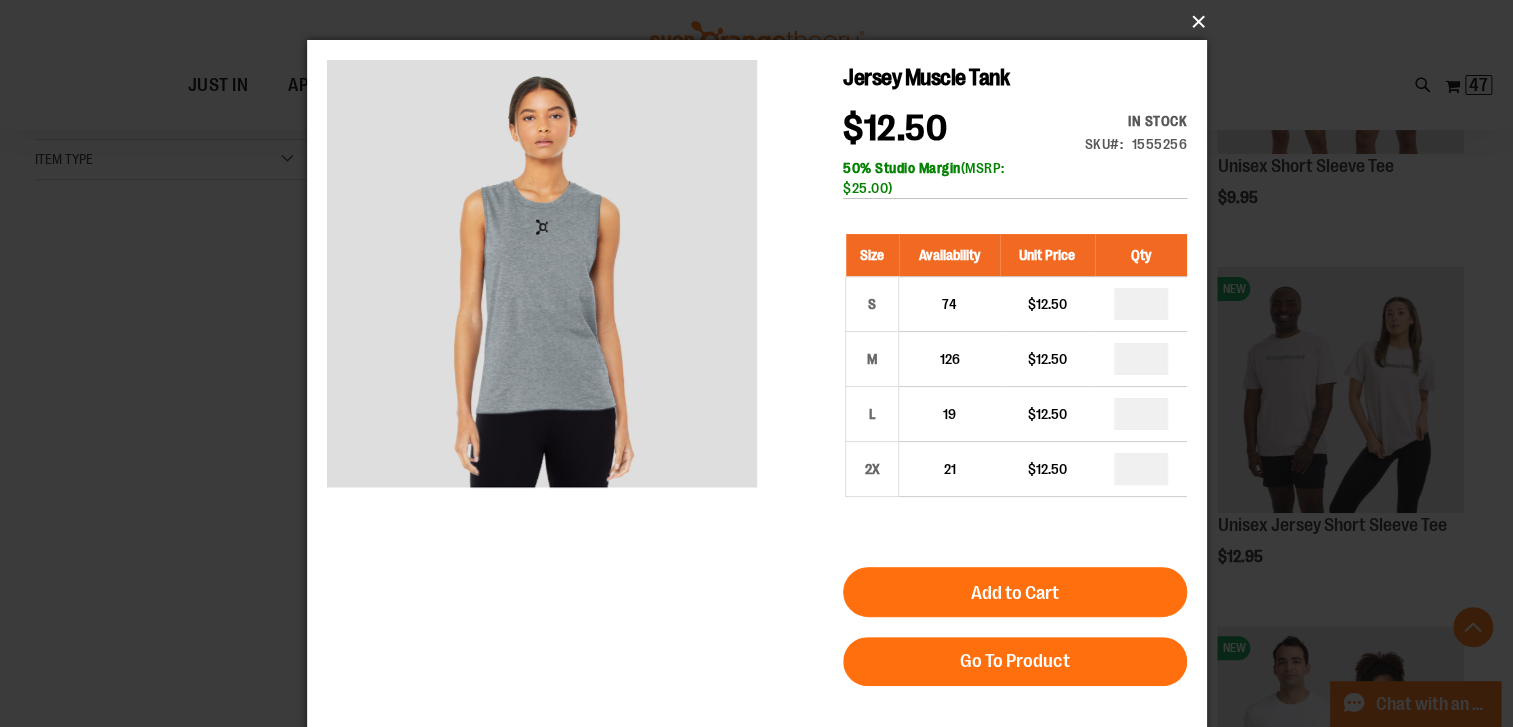 click on "×" at bounding box center (763, 22) 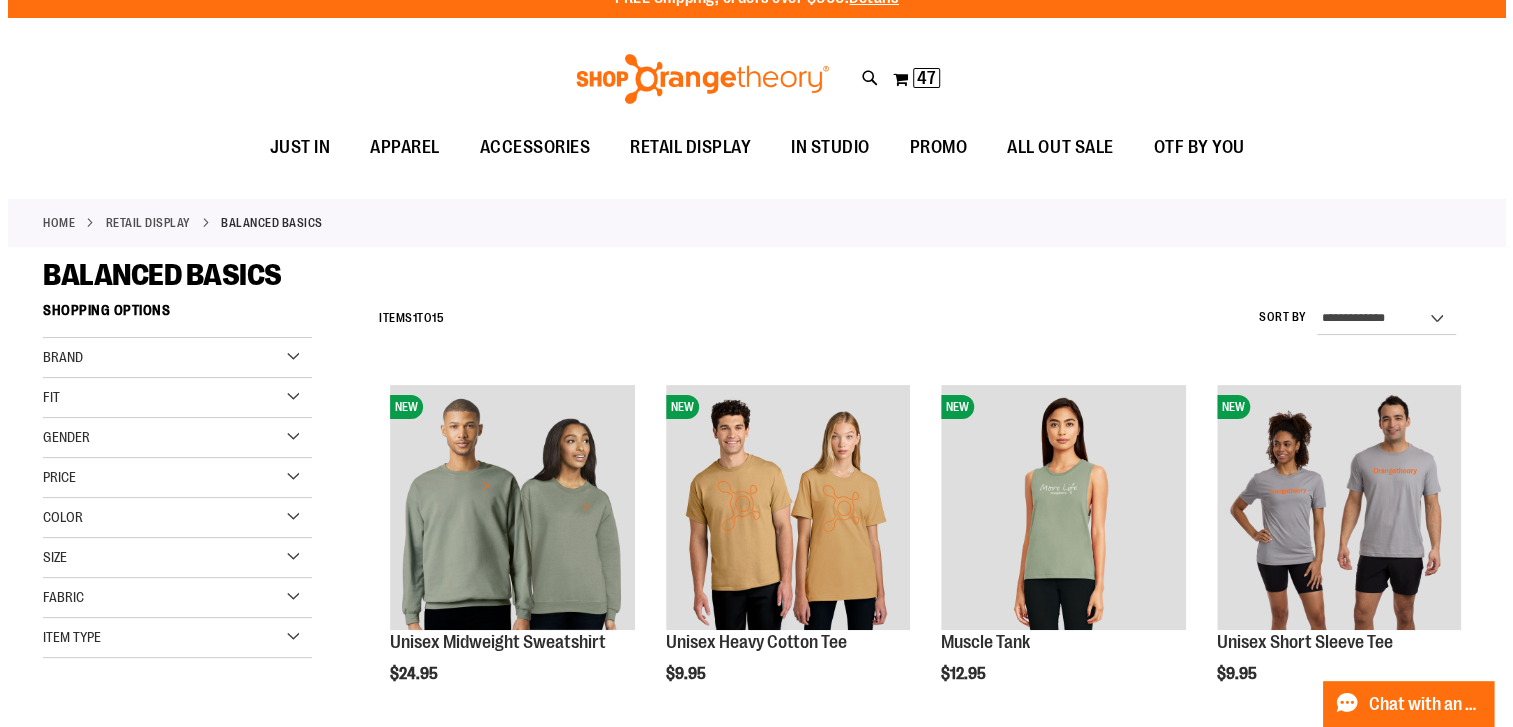 scroll, scrollTop: 0, scrollLeft: 0, axis: both 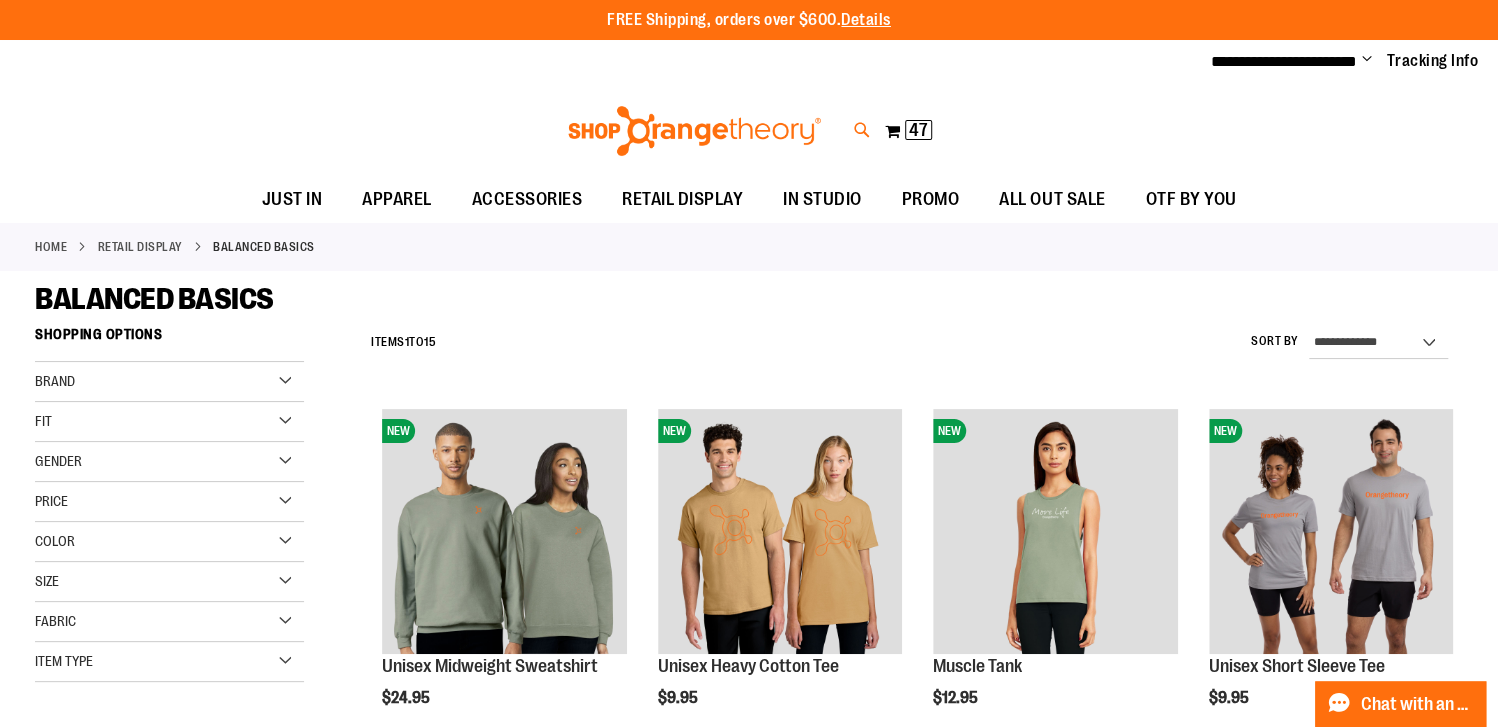 click at bounding box center (862, 130) 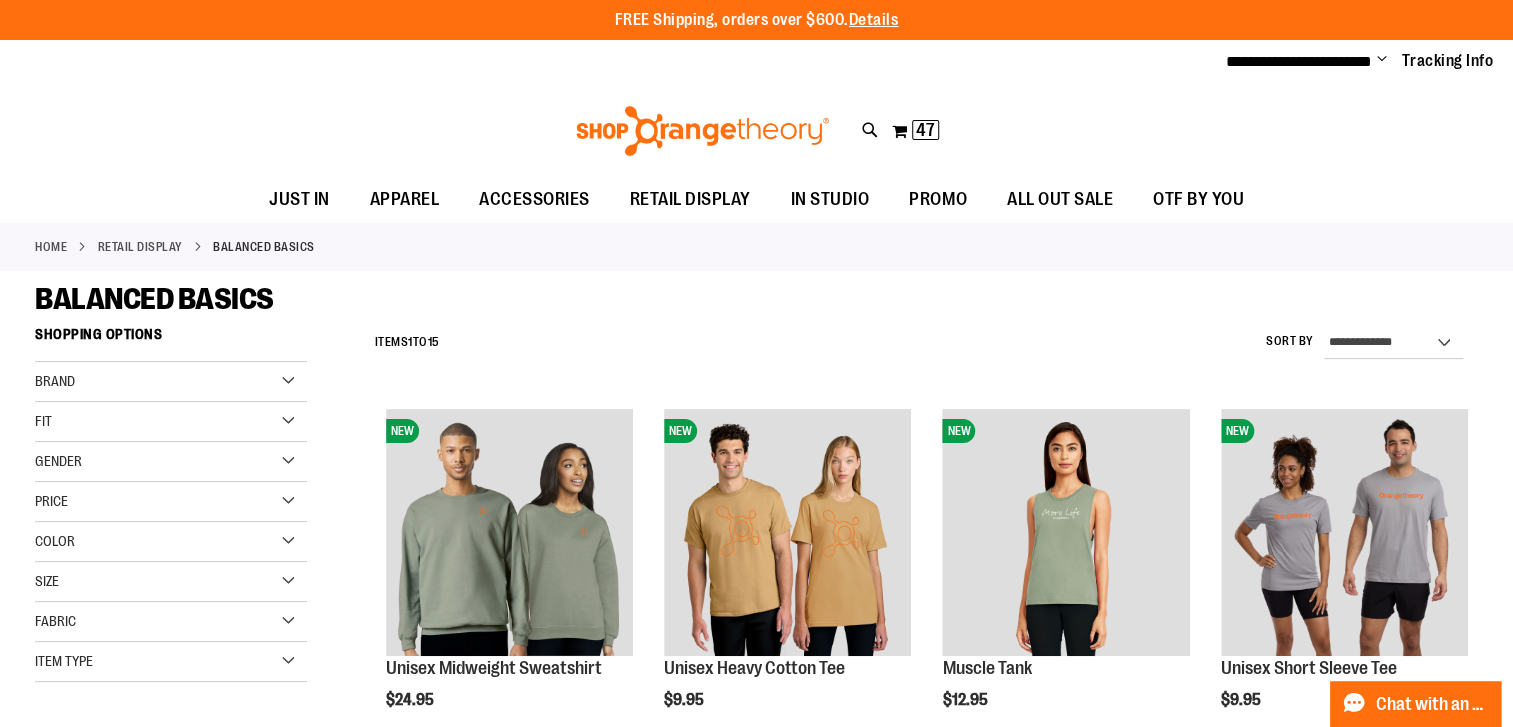 click on "Search" at bounding box center [757, 113] 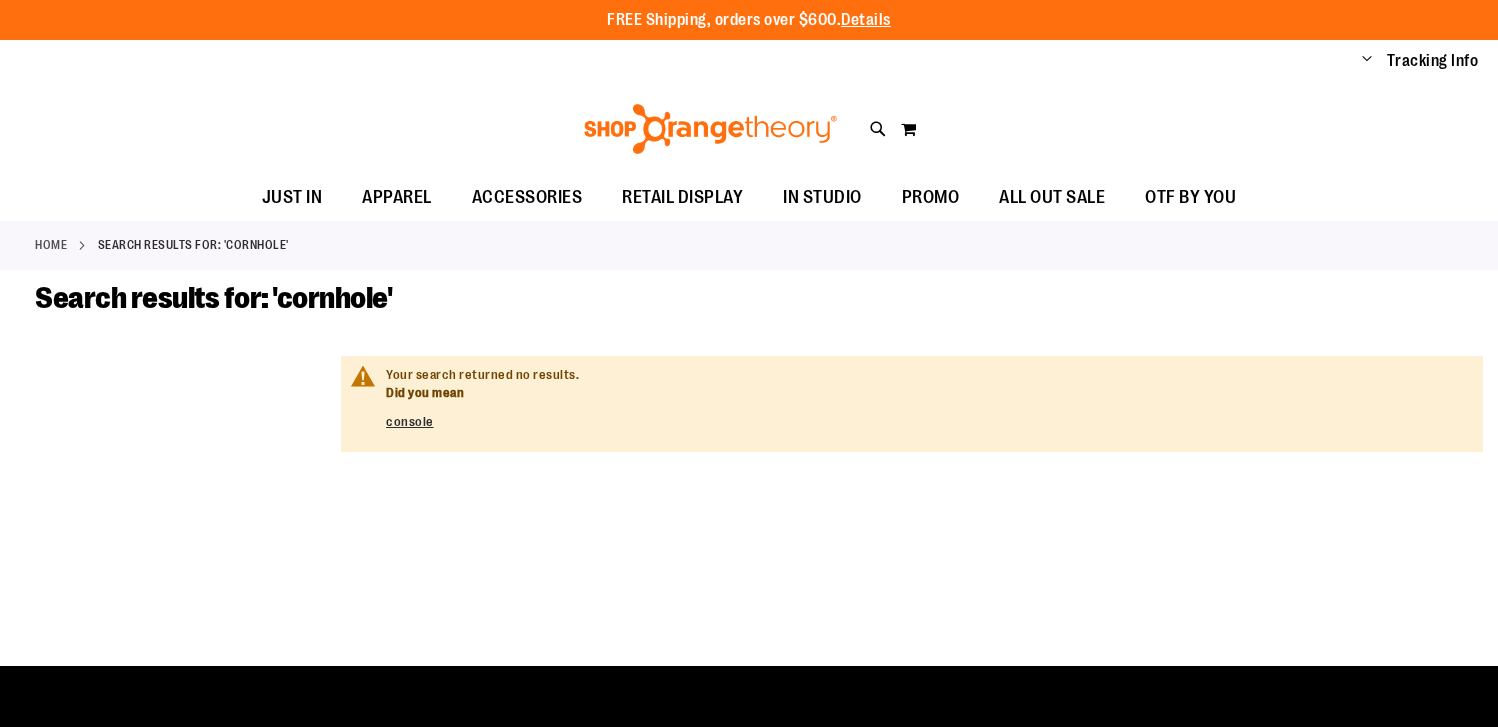 scroll, scrollTop: 0, scrollLeft: 0, axis: both 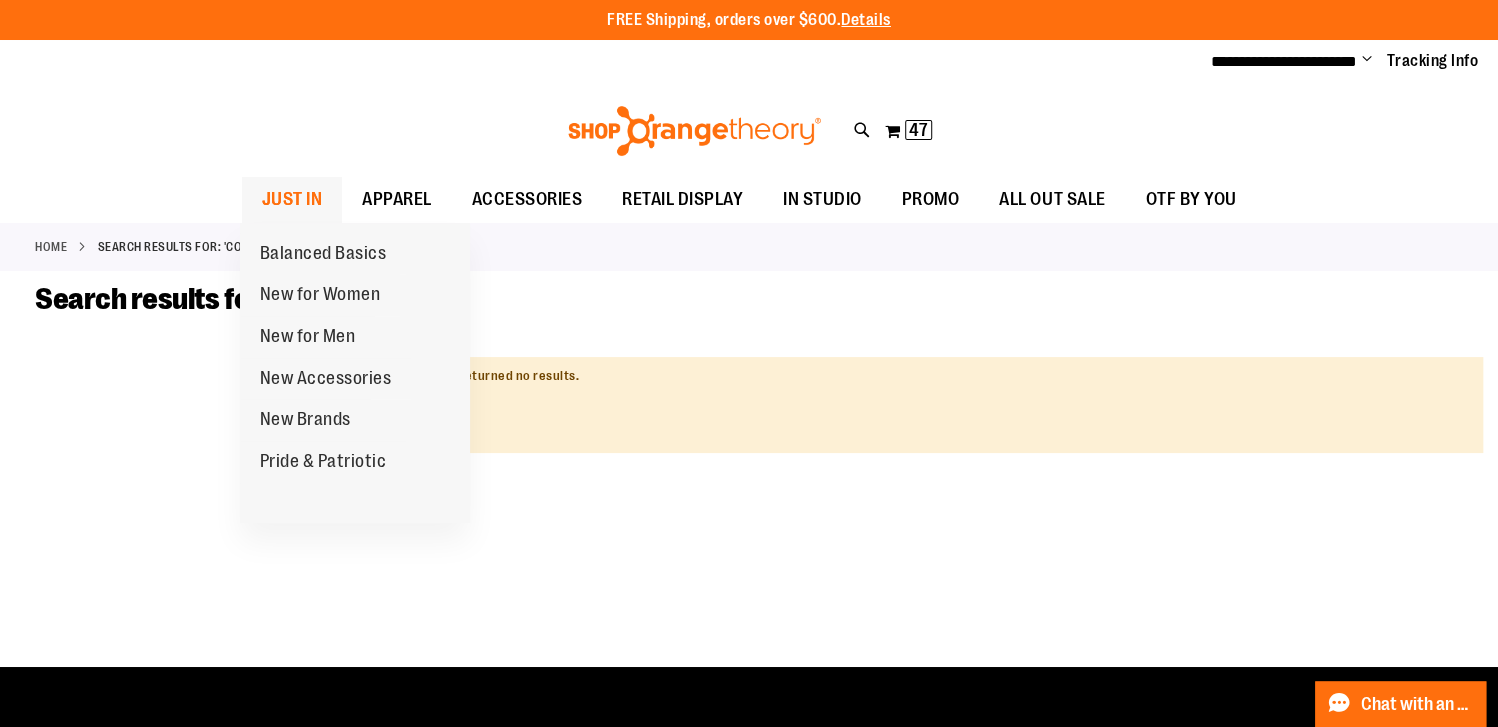 type on "**********" 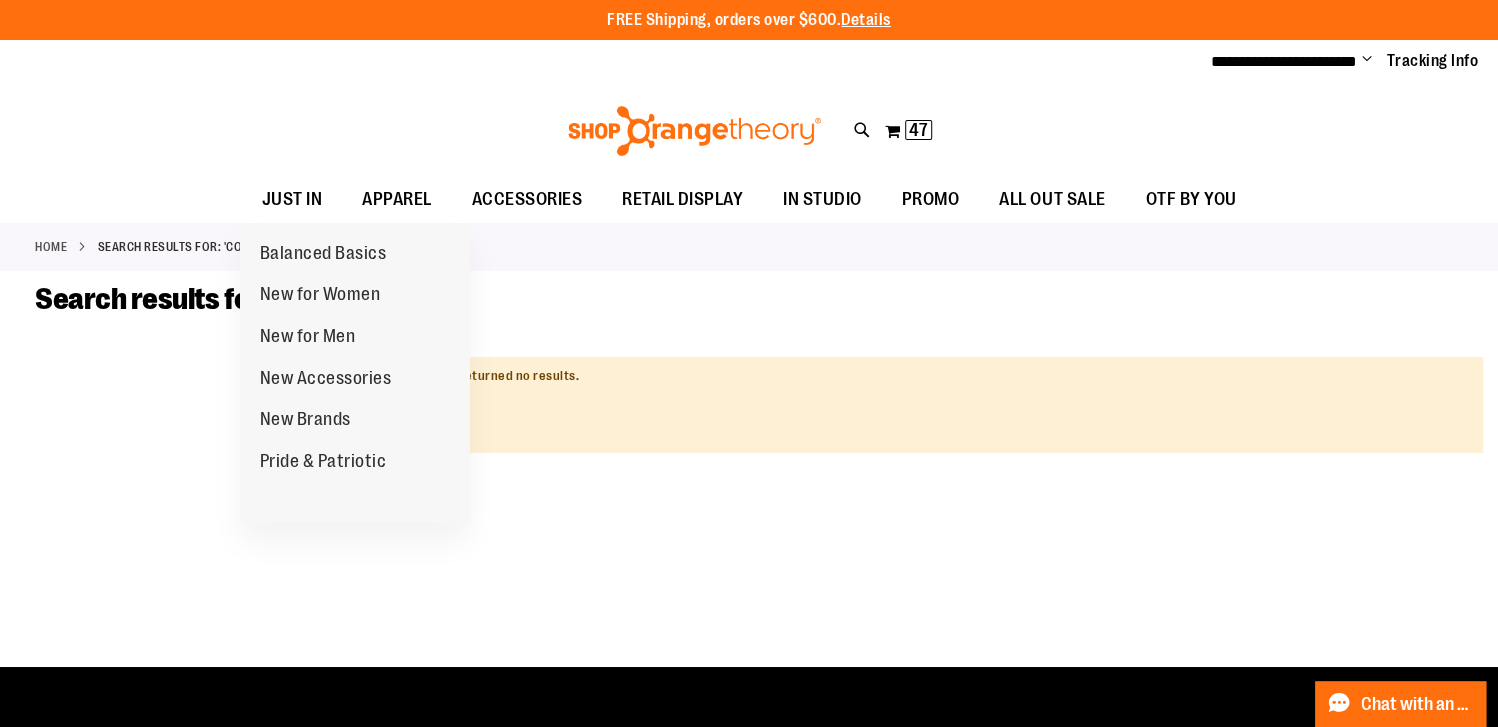 click on "JUST IN   JUST IN Balanced Basics New for Women New for Men New Accessories New Brands Pride & Patriotic APPAREL   APPAREL WOMEN Tops Bottoms Outerwear MEN Tops Bottoms Outerwear BRANDS Nike lululemon Cloud9nine More Brands ACCESSORIES   ACCESSORIES Bags Drinkware Headware Lifestyle  Replacement Bands  Gift Cards RETAIL DISPLAY   RETAIL DISPLAY CITY PROGRAM AND PERSONALIZATION City Community Icon BALANCED BASICS MILESTONES IN STUDIO   IN STUDIO Events OTbeat Fitness Eq. Accessories Coach Staff Resources PROMO   PROMO Marketing Supplies Promo Giveaways Member Bundles ALL OUT SALE   ALL OUT SALE Under $10 Under $20 Under $50 Under $150 Co-Brands OTF BY YOU" at bounding box center (749, 200) 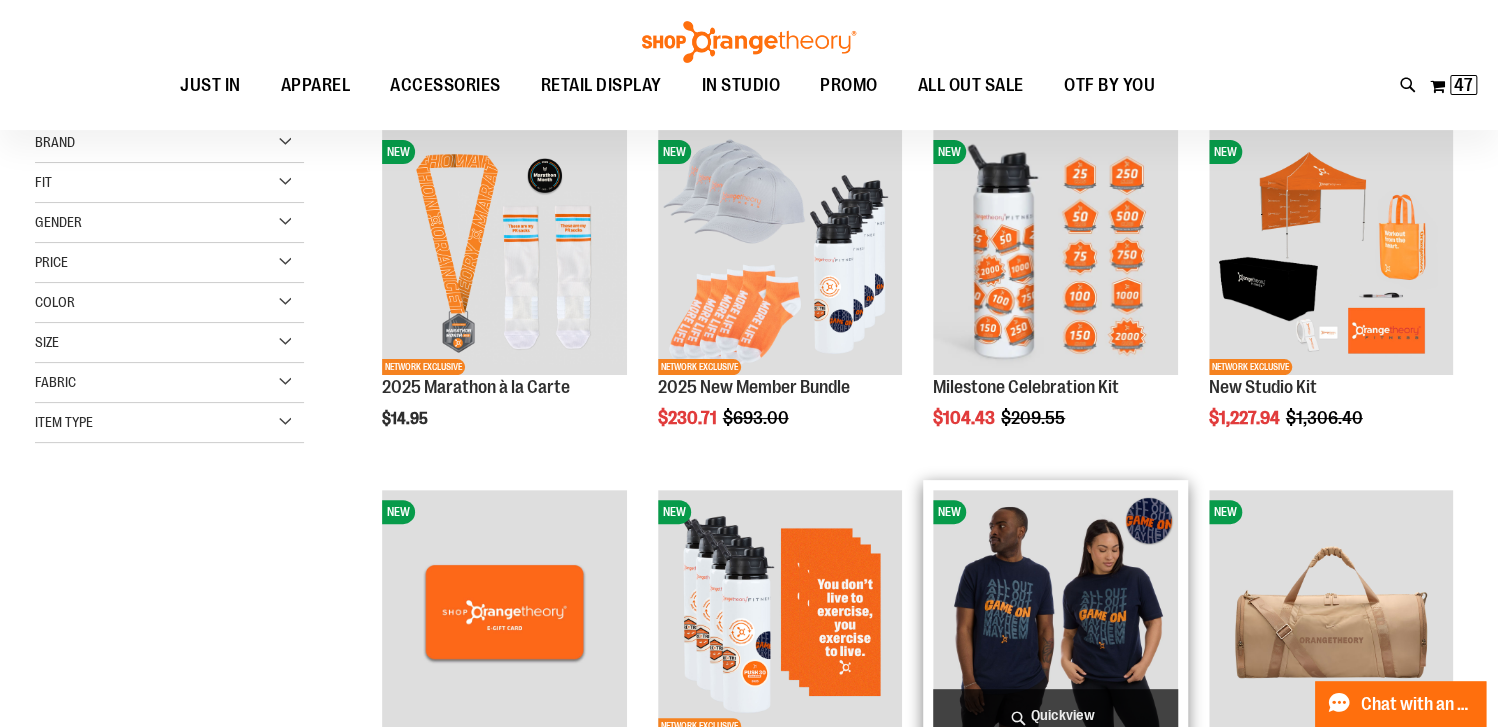 scroll, scrollTop: 298, scrollLeft: 0, axis: vertical 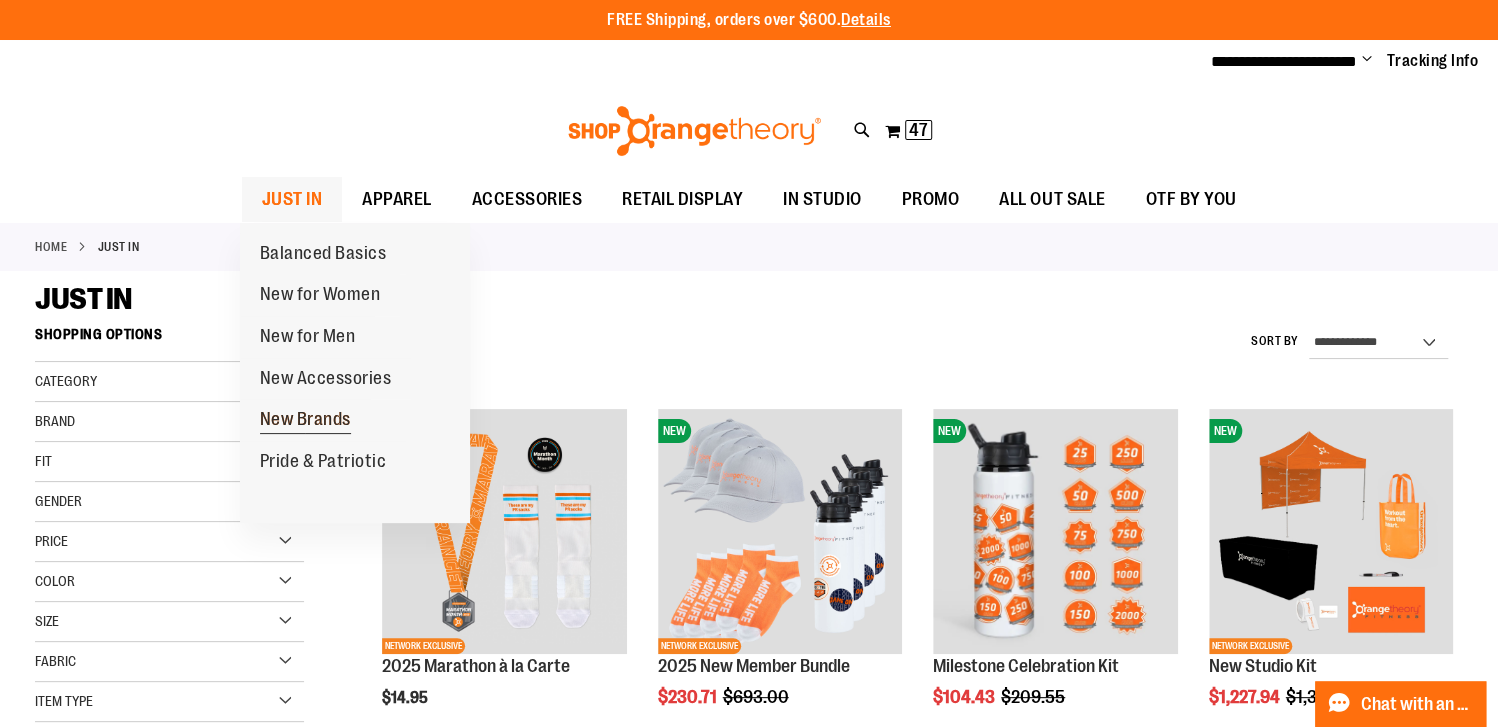 type on "**********" 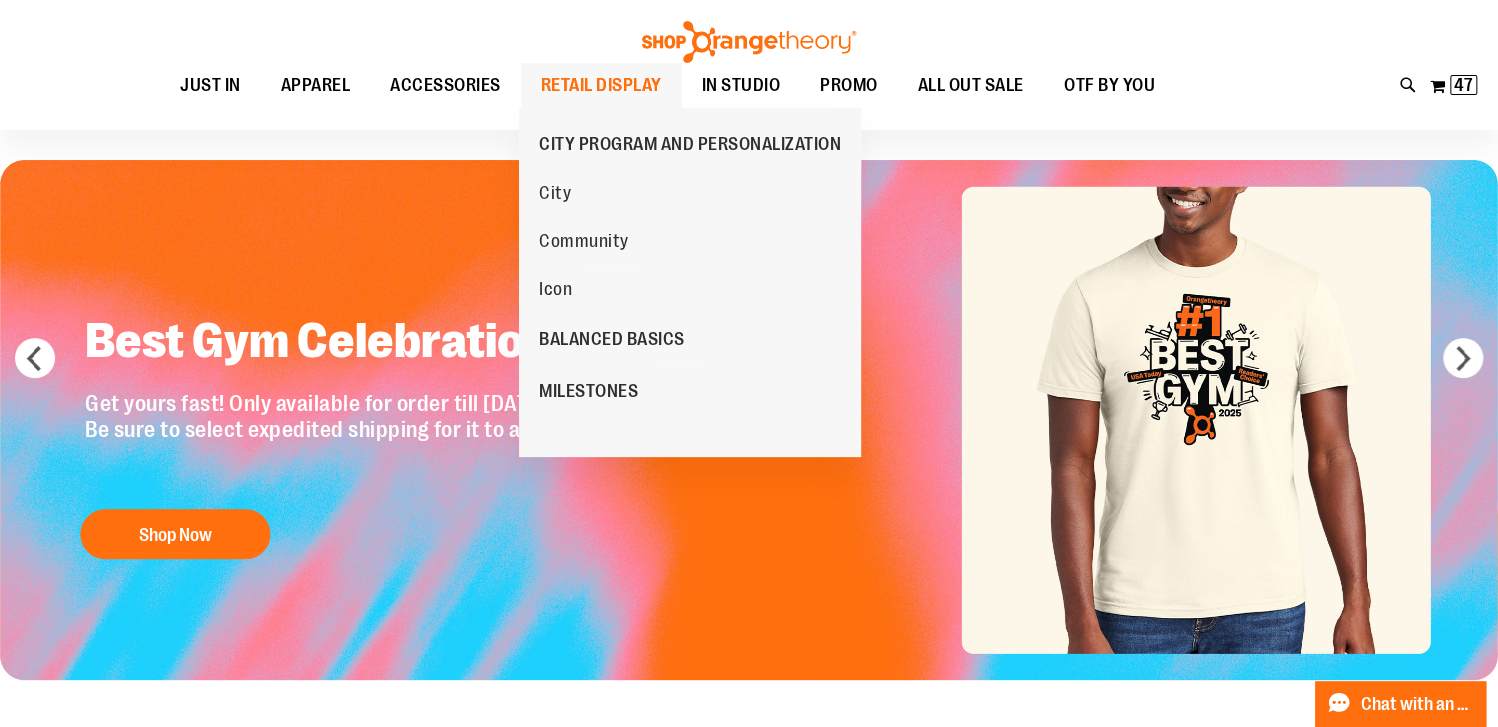 scroll, scrollTop: 0, scrollLeft: 0, axis: both 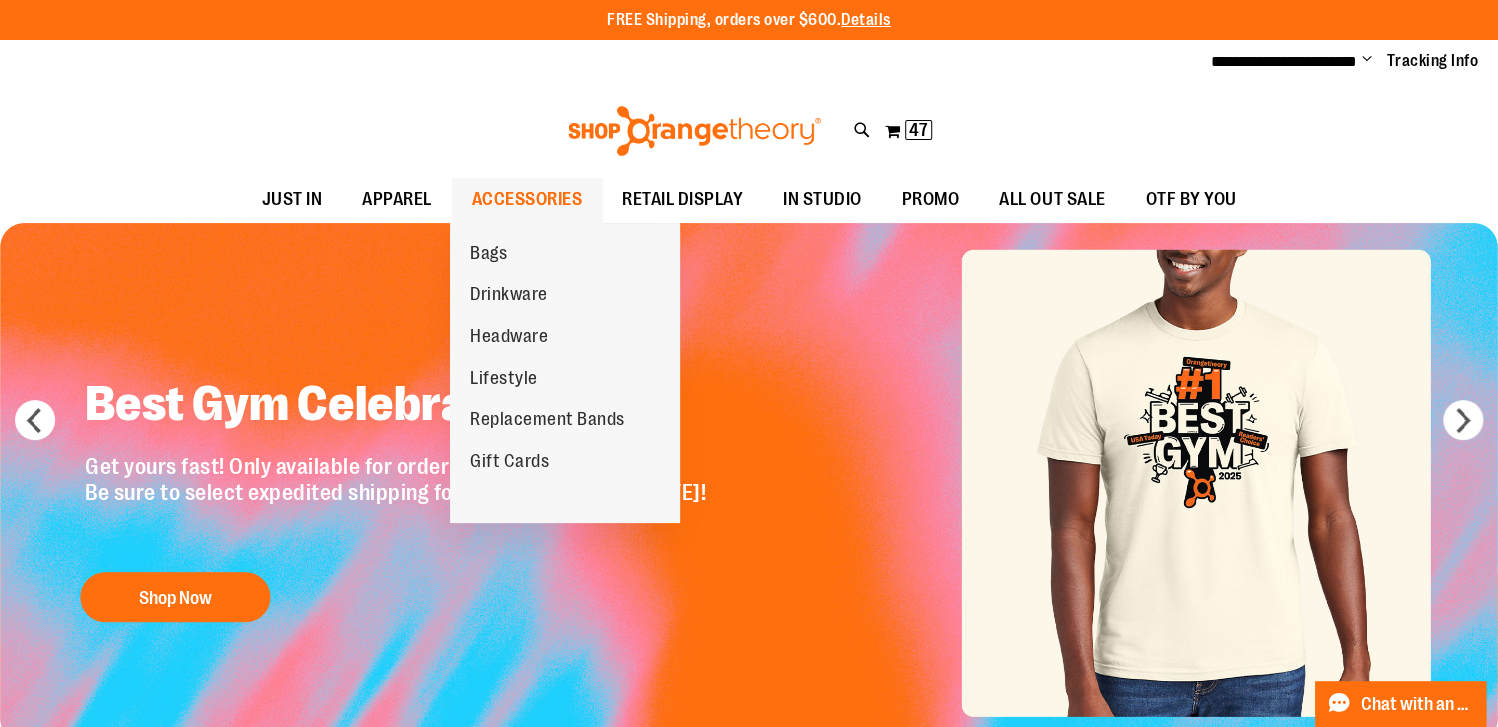 type on "**********" 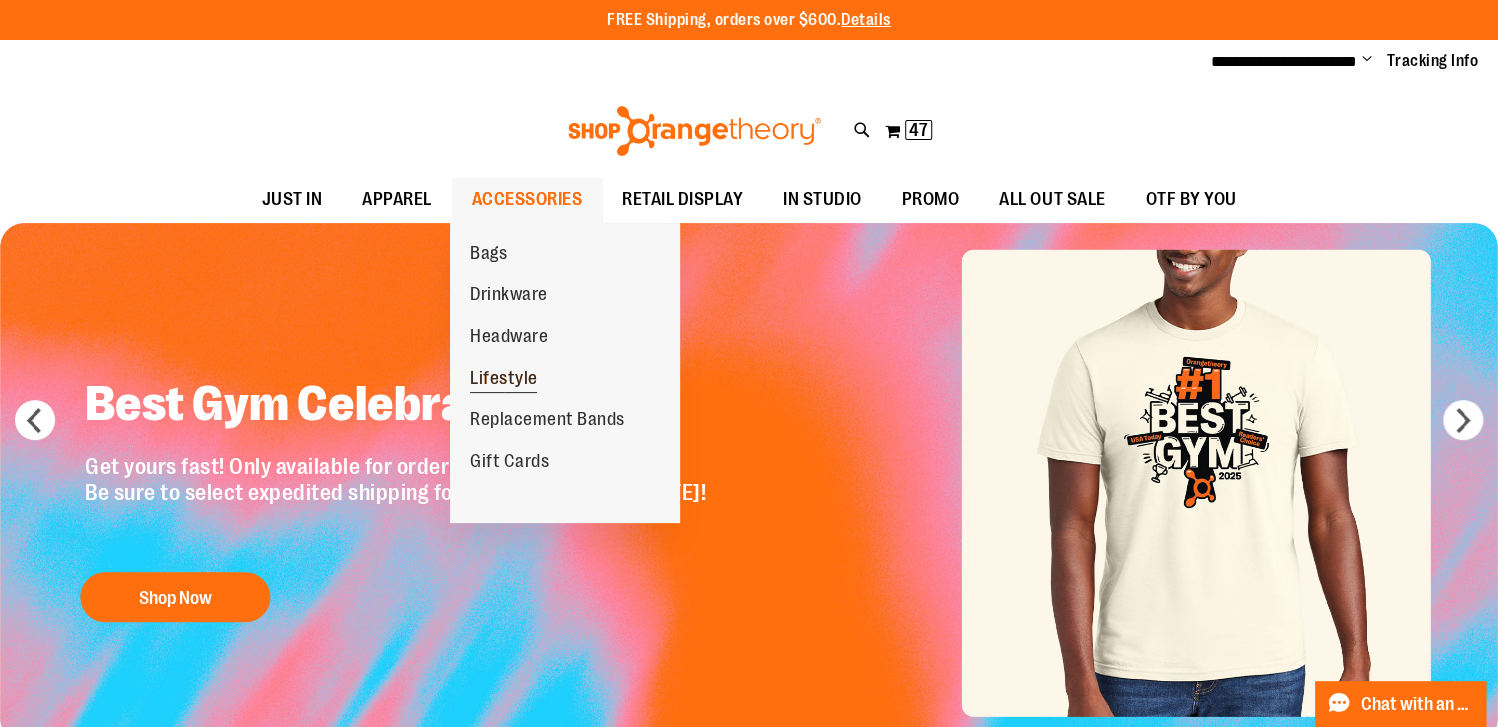 click on "Lifestyle" at bounding box center [504, 380] 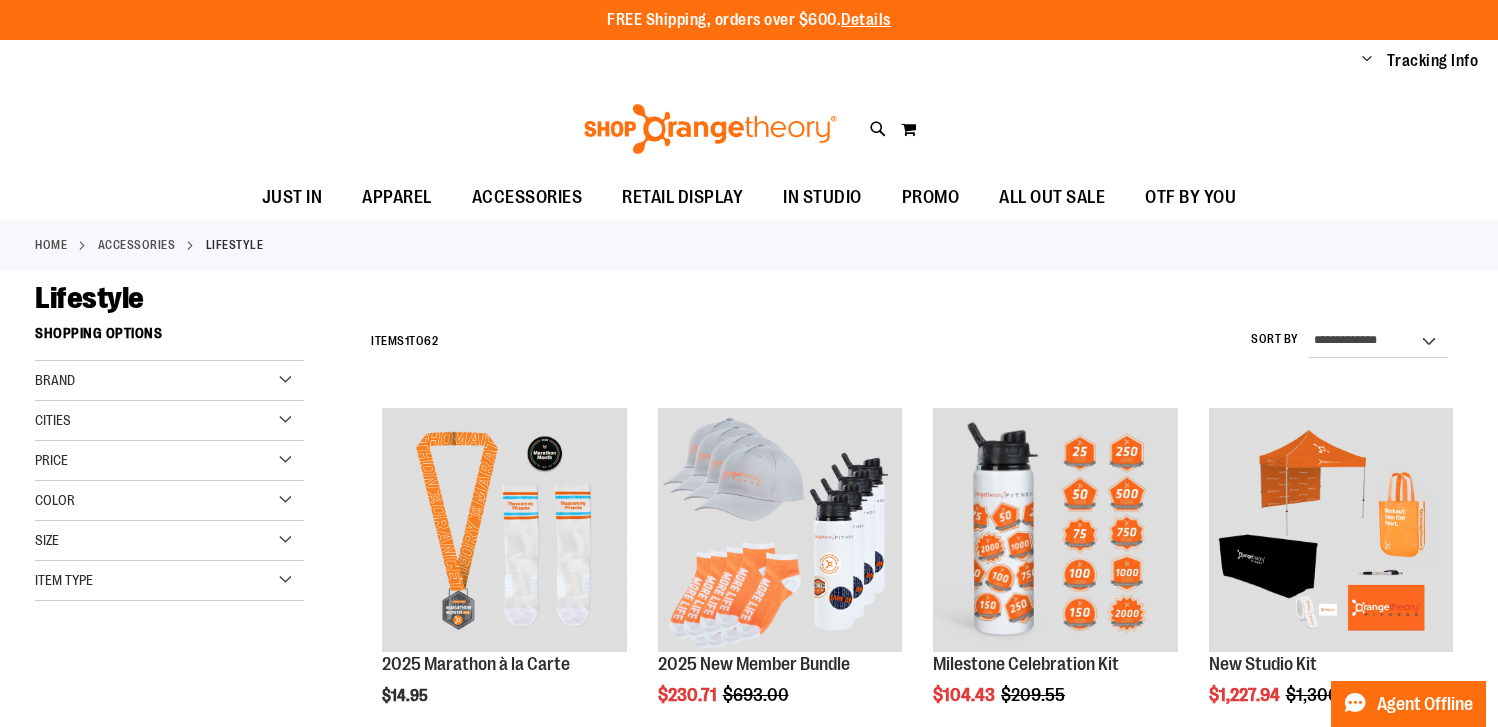 scroll, scrollTop: 0, scrollLeft: 0, axis: both 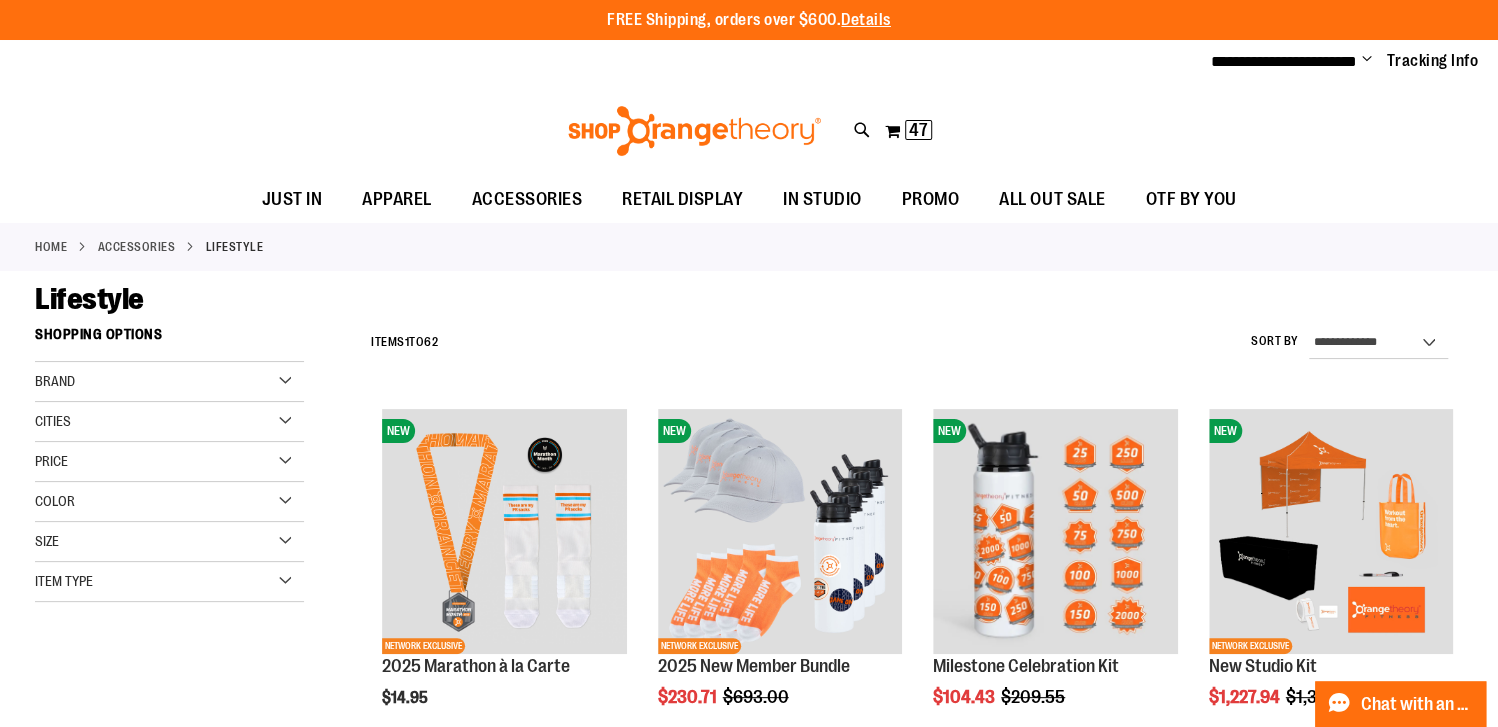 type on "**********" 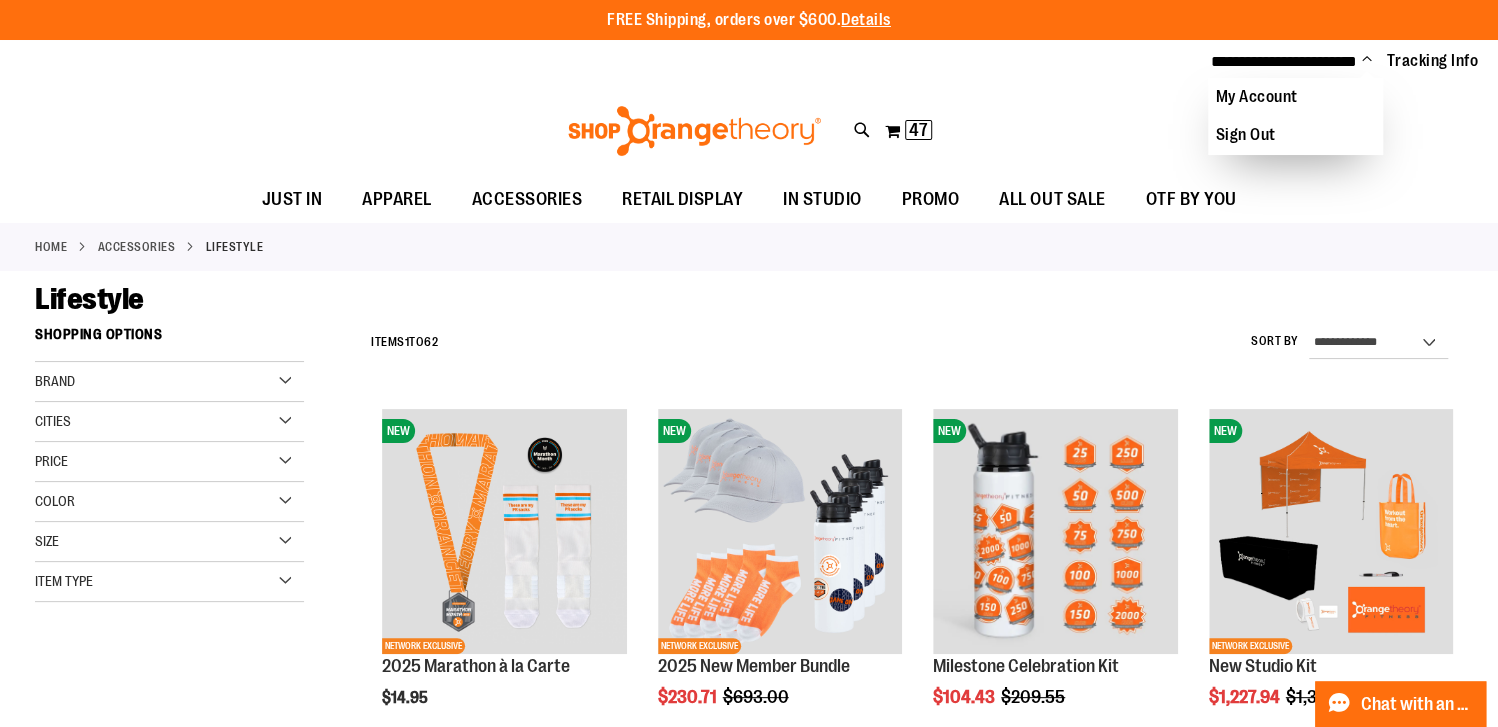 click on "Change" at bounding box center (1367, 60) 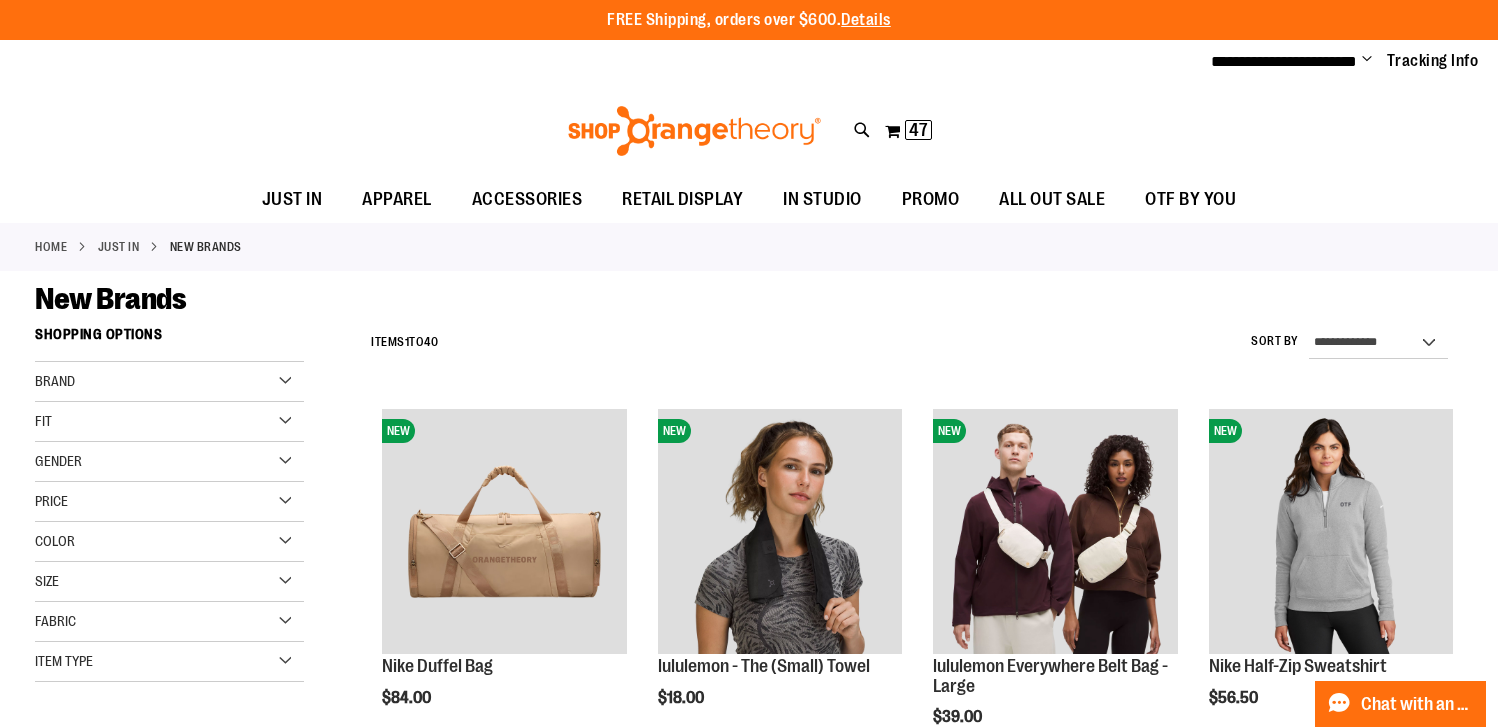 scroll, scrollTop: 0, scrollLeft: 0, axis: both 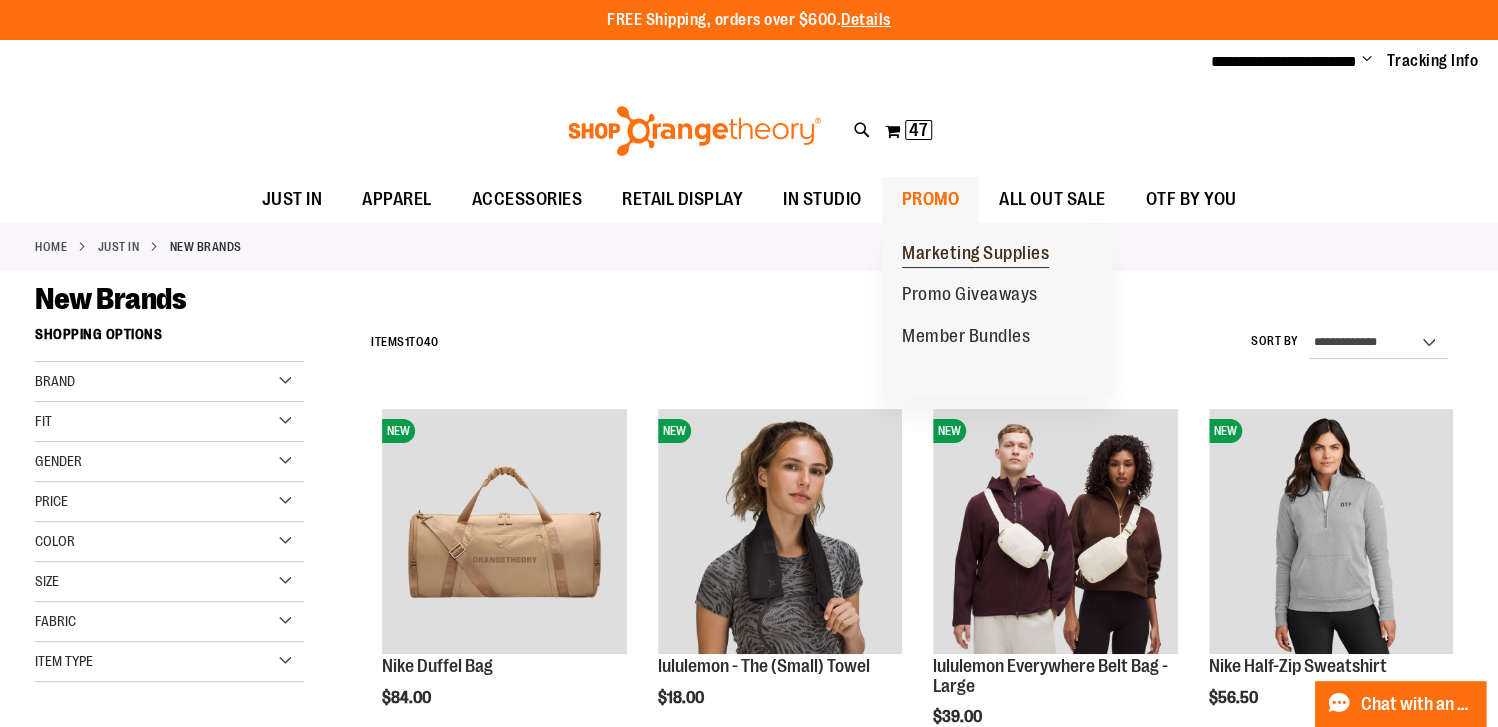 type on "**********" 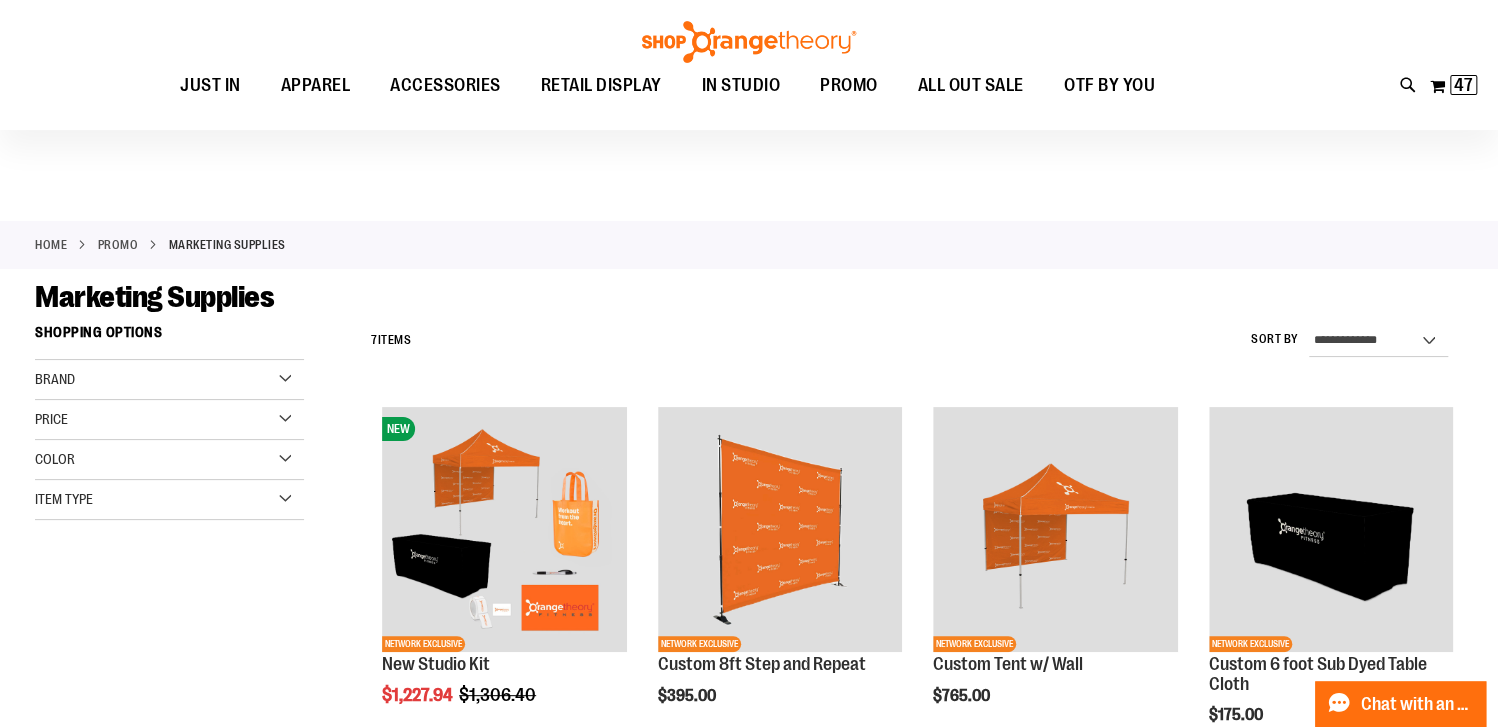 scroll, scrollTop: 0, scrollLeft: 0, axis: both 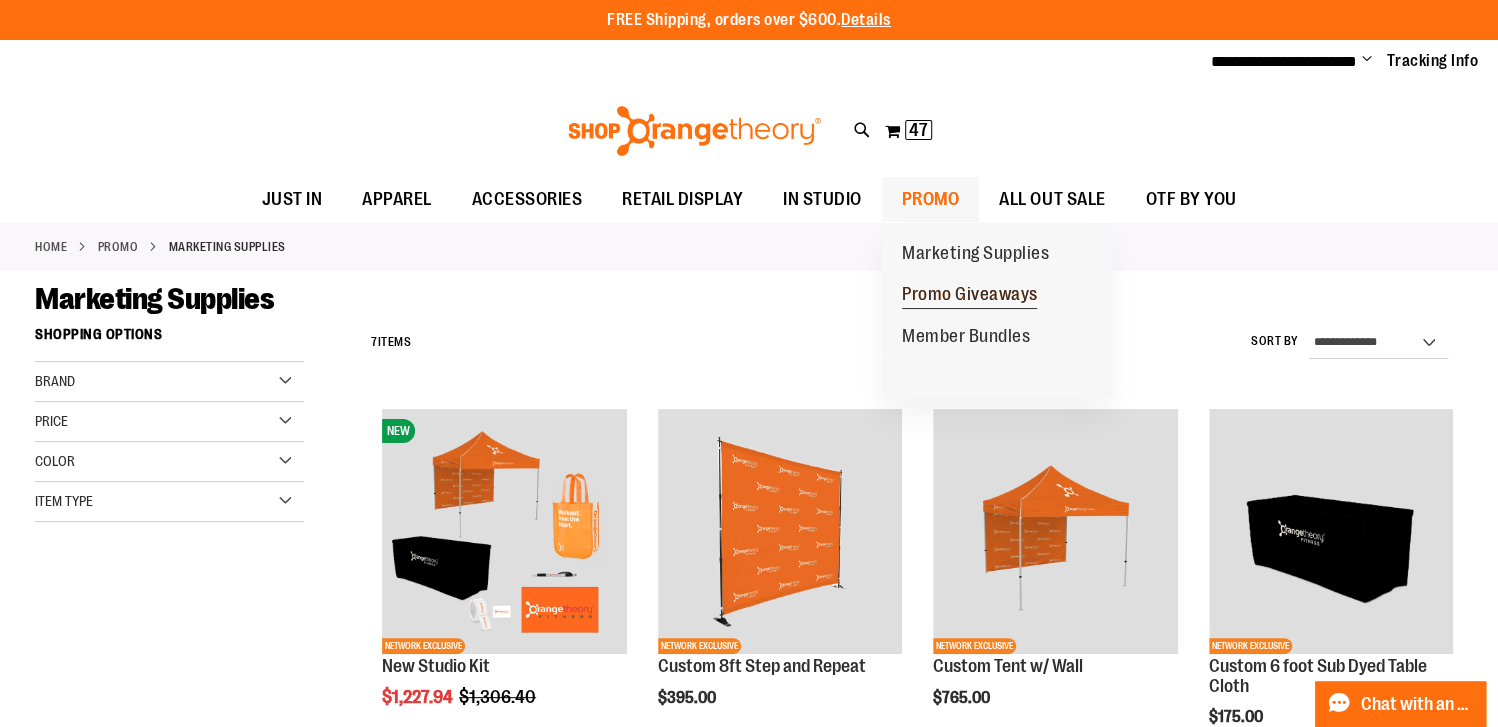 type on "**********" 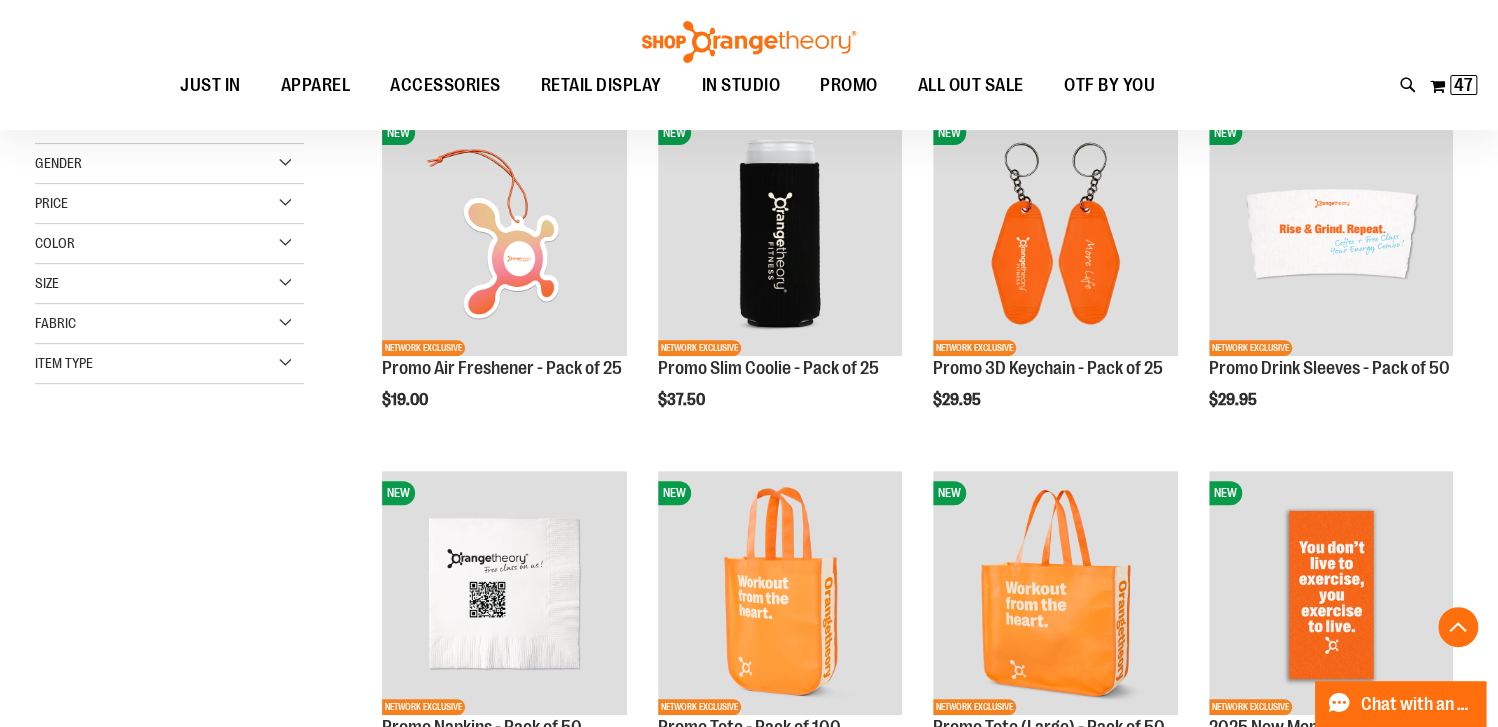 scroll, scrollTop: 400, scrollLeft: 0, axis: vertical 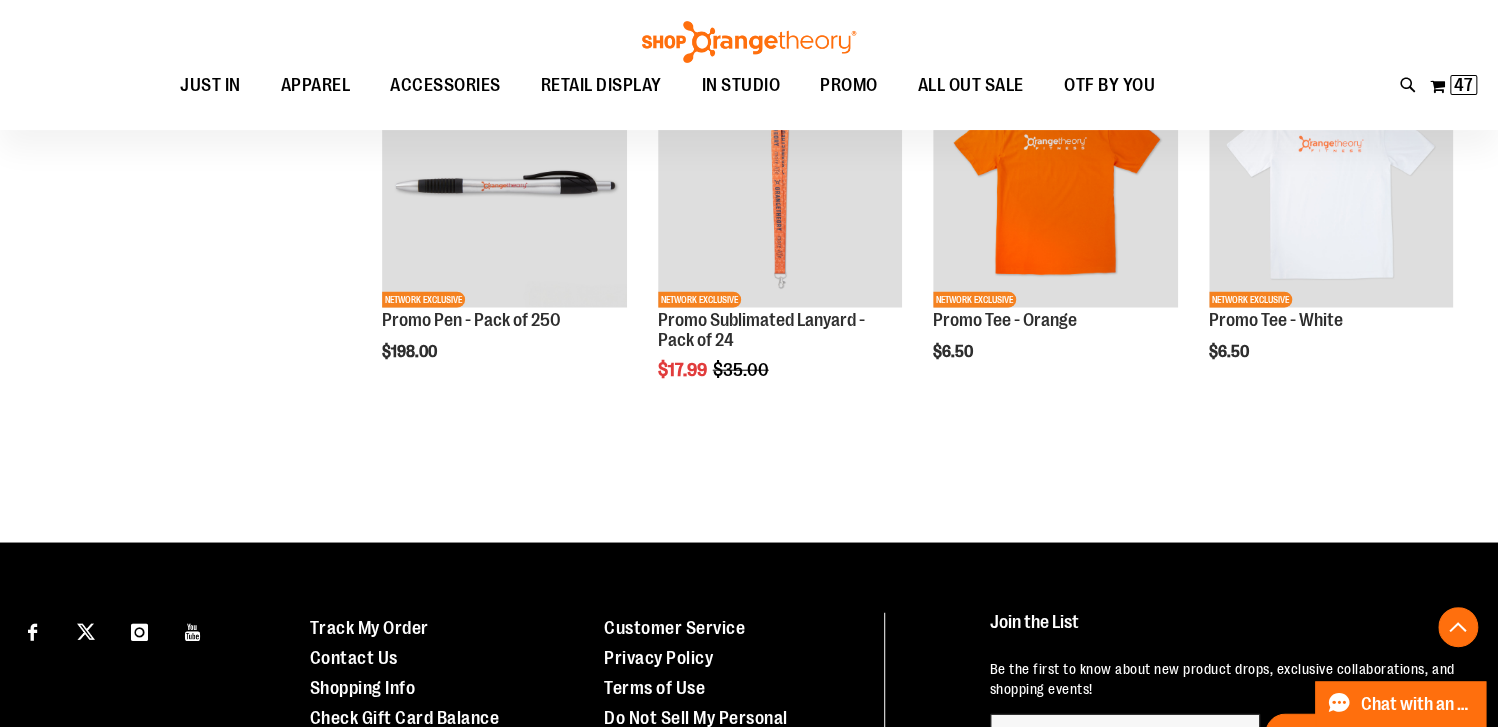 type on "**********" 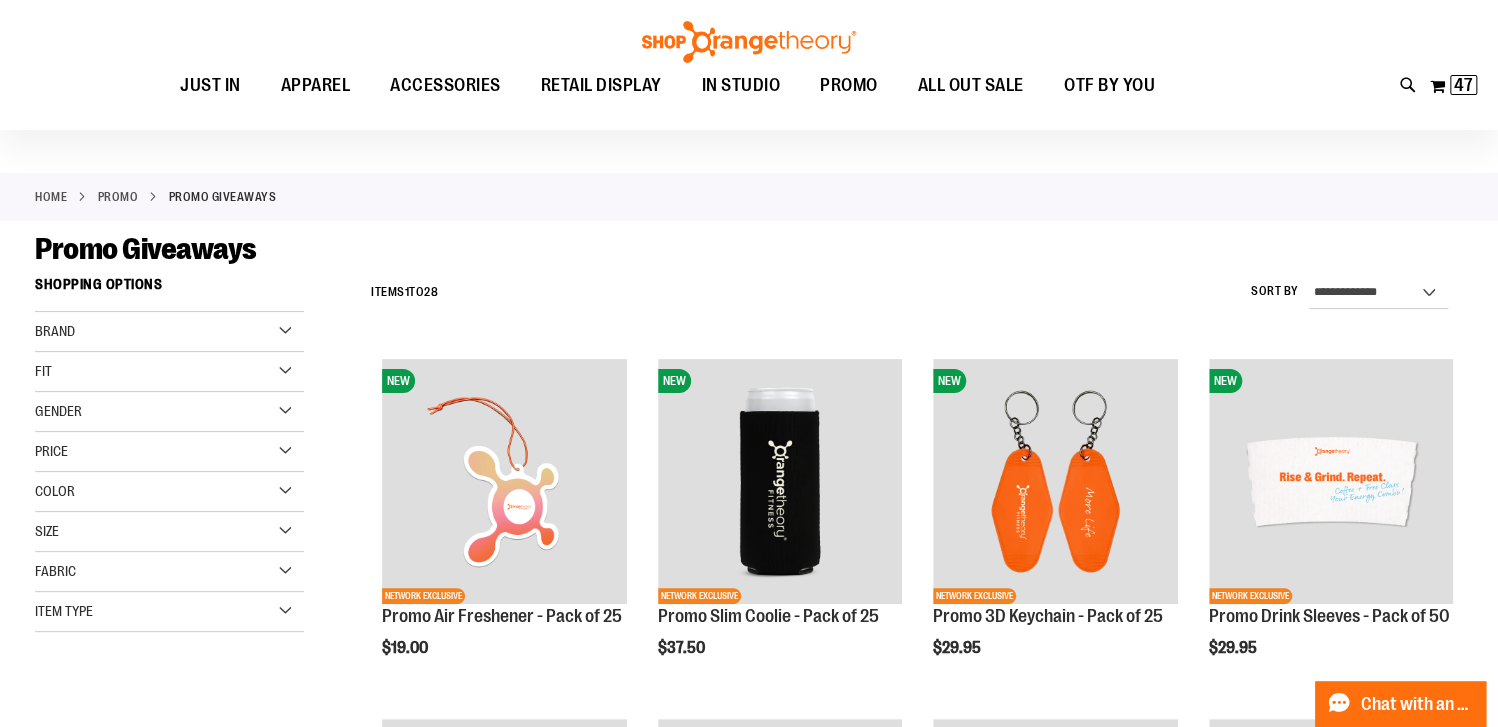 scroll, scrollTop: 0, scrollLeft: 0, axis: both 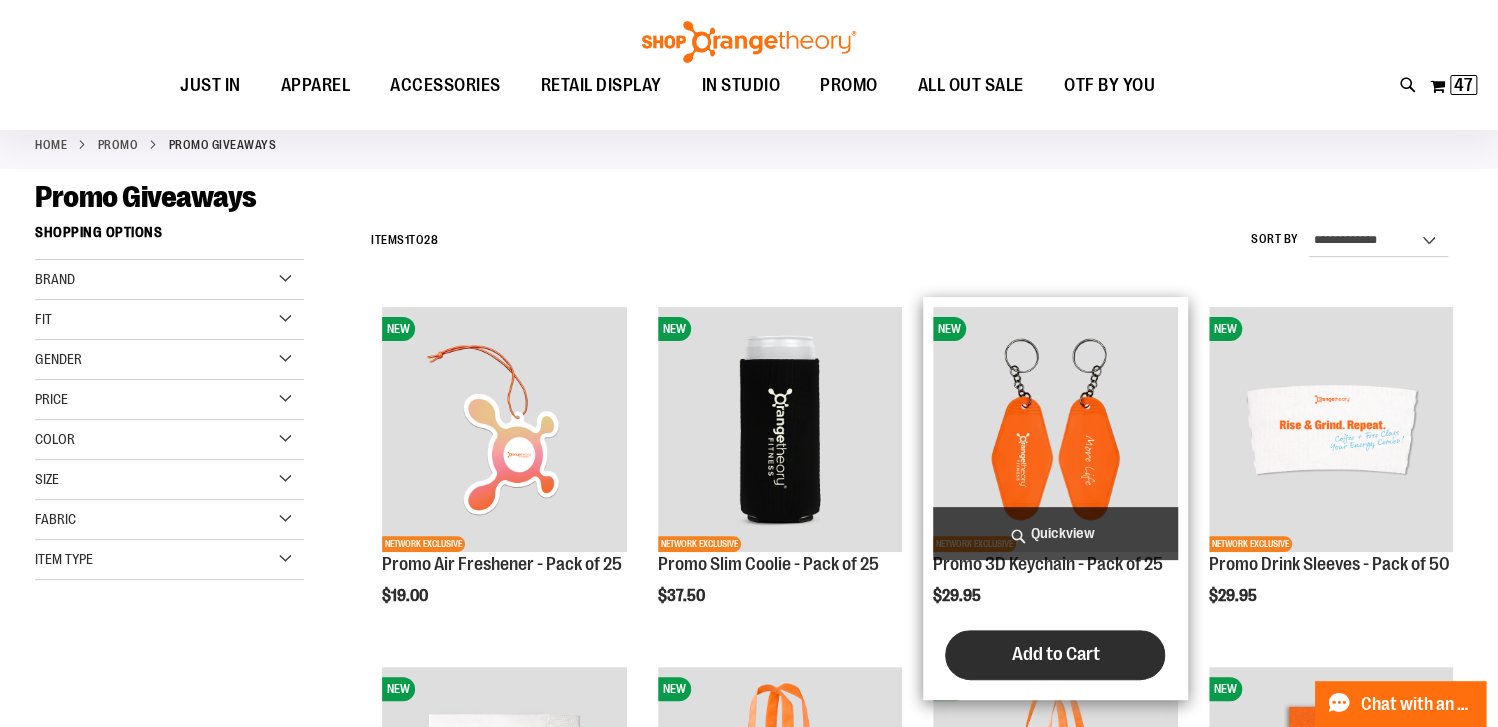 click on "Add to Cart" at bounding box center [1055, 654] 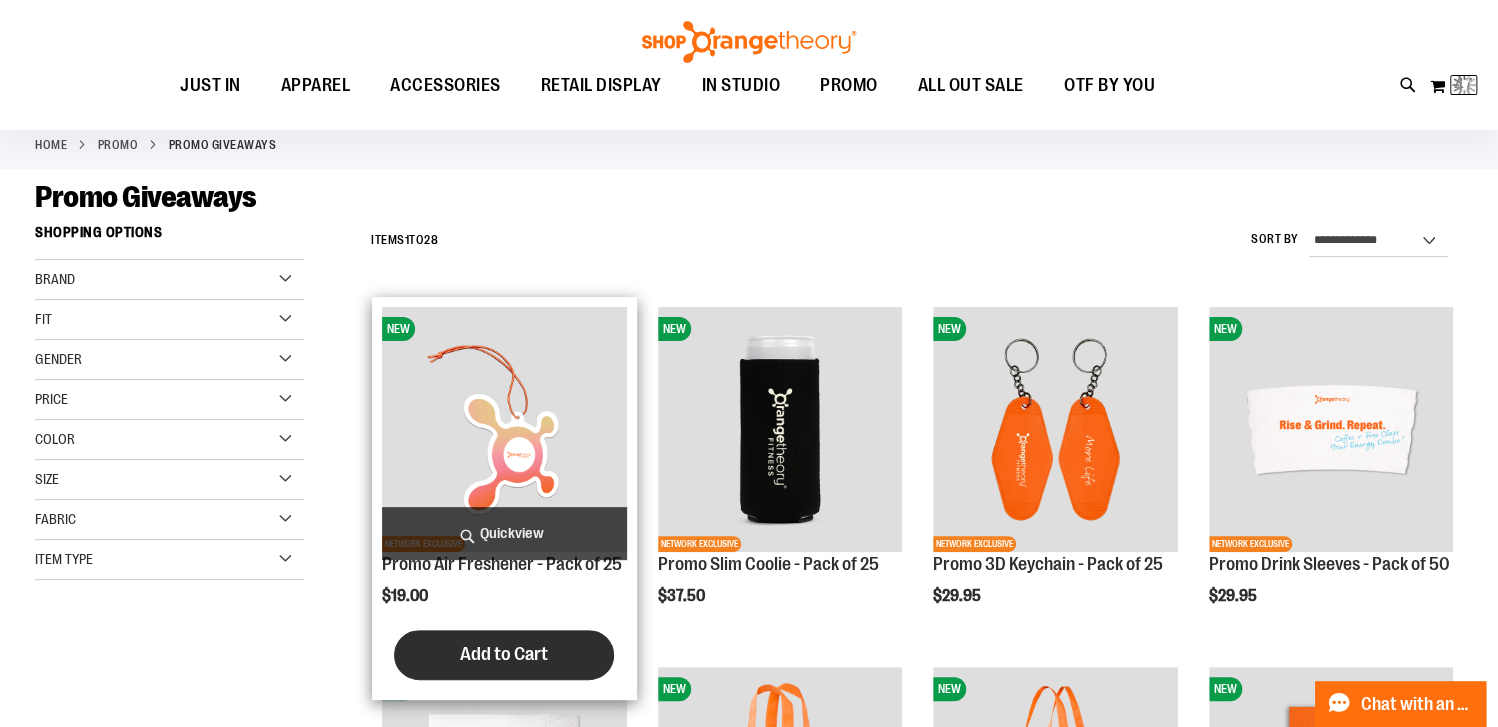 click on "Add to Cart" at bounding box center [504, 654] 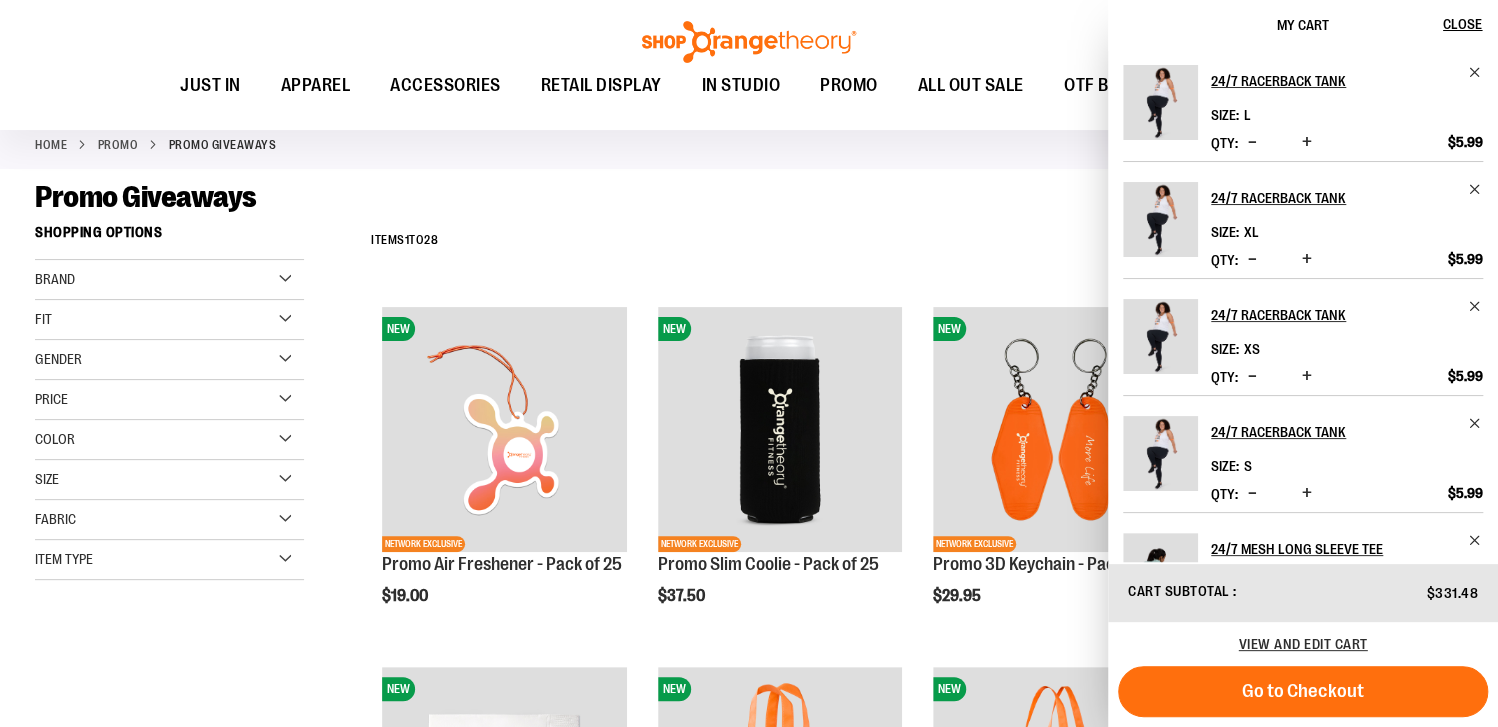 click on "Promo Giveaways" at bounding box center [749, 197] 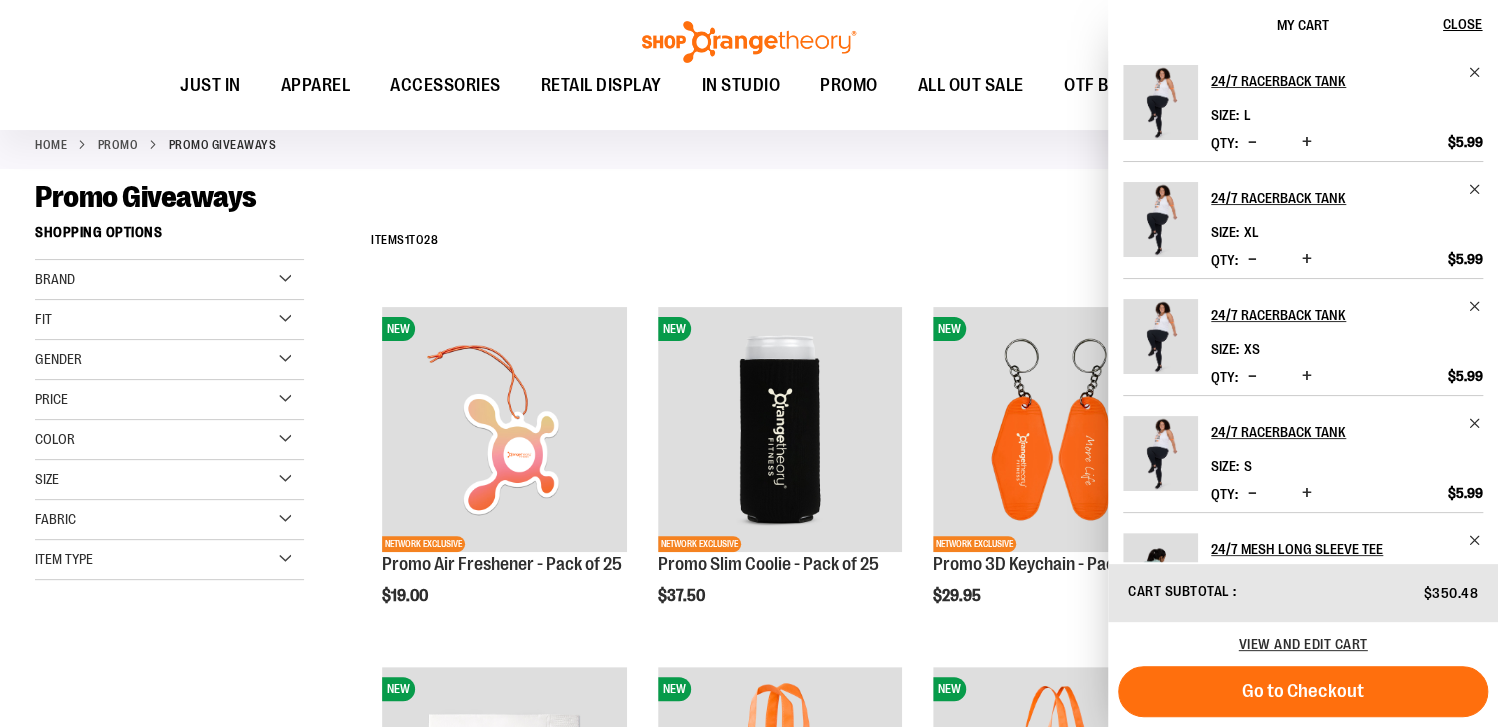 click on "**********" at bounding box center (912, 241) 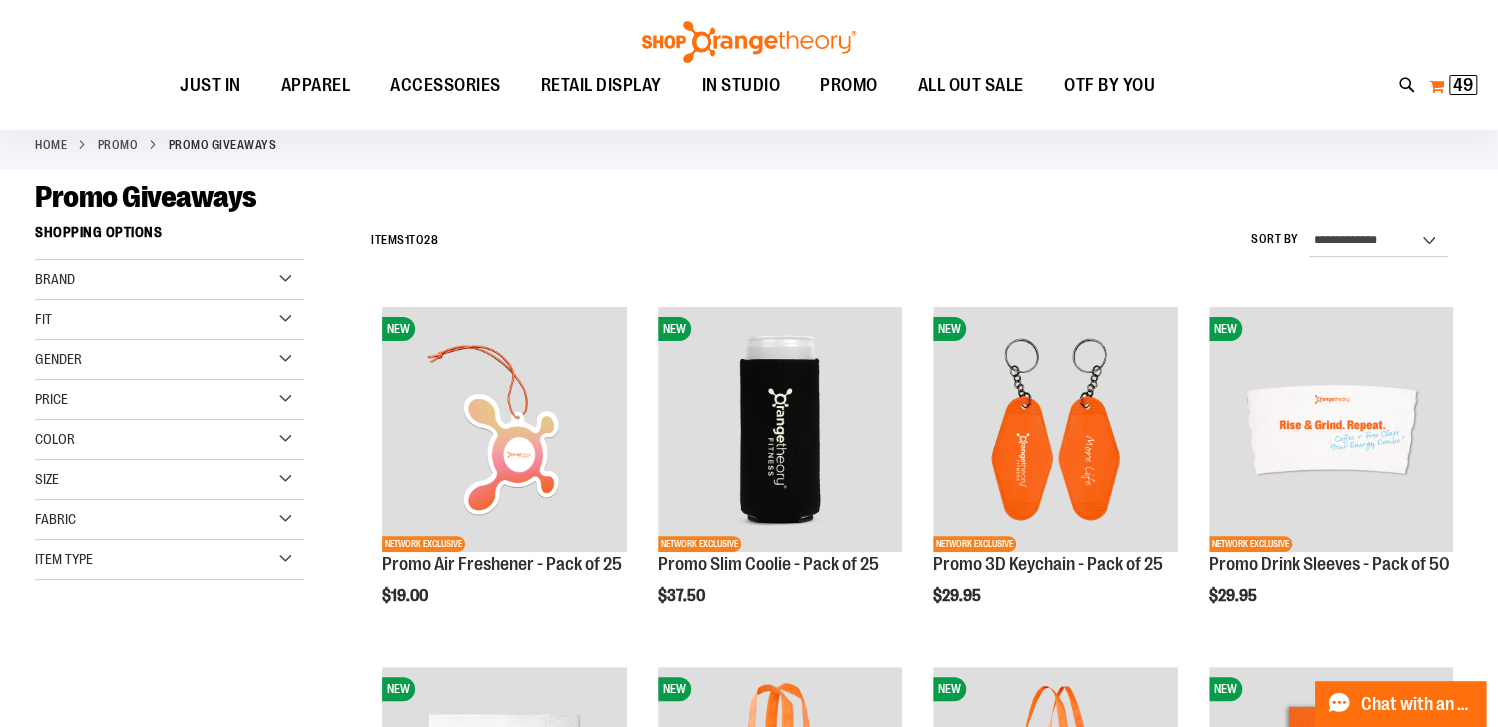 click on "49" at bounding box center (1463, 85) 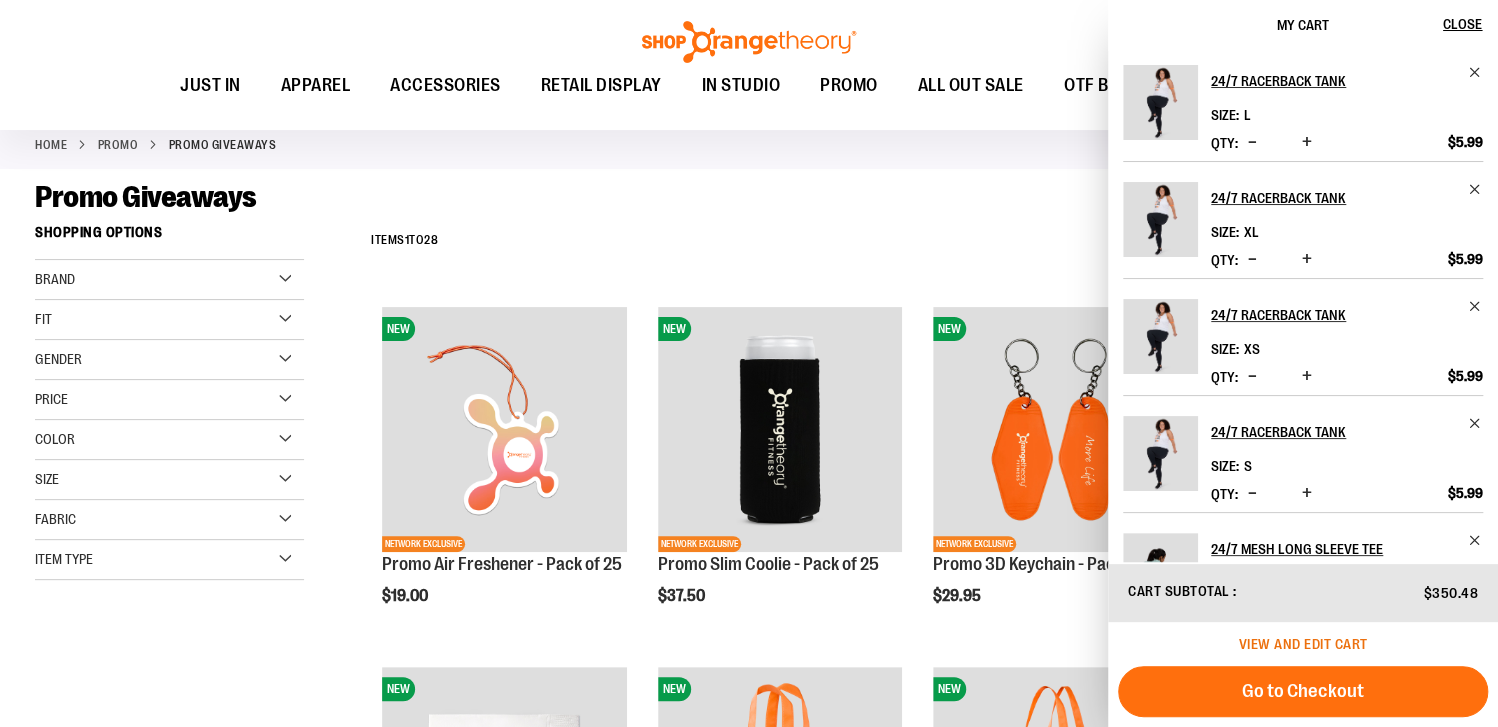 click on "View and edit cart" at bounding box center (1303, 644) 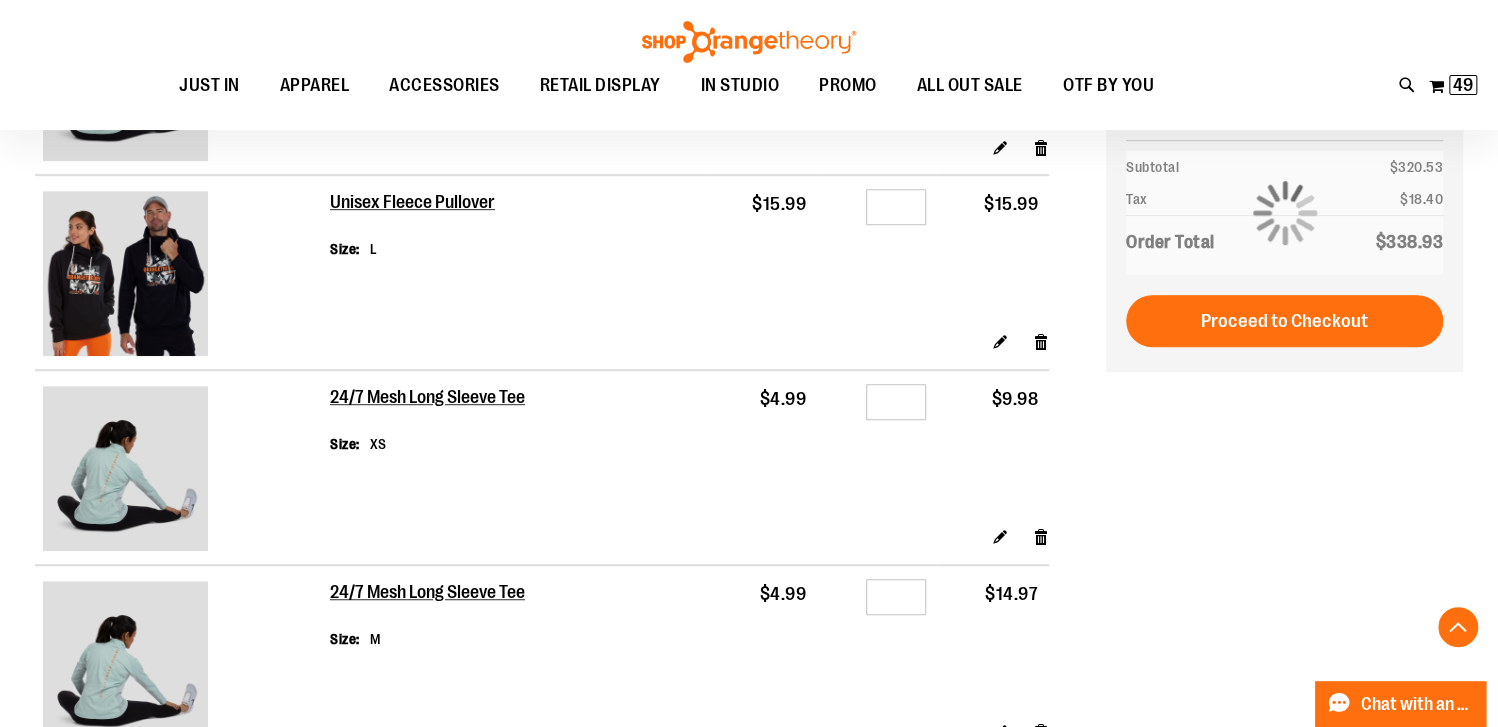 scroll, scrollTop: 499, scrollLeft: 0, axis: vertical 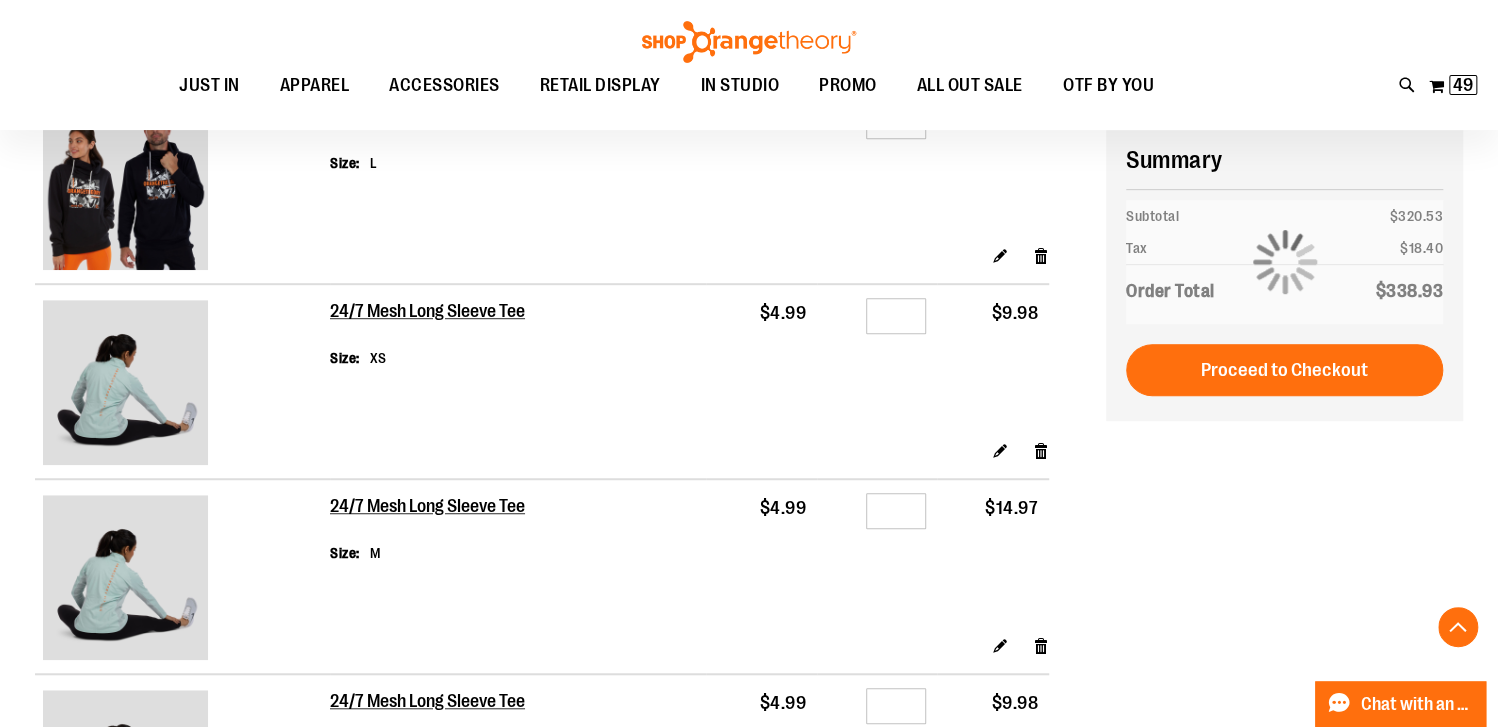 type on "**********" 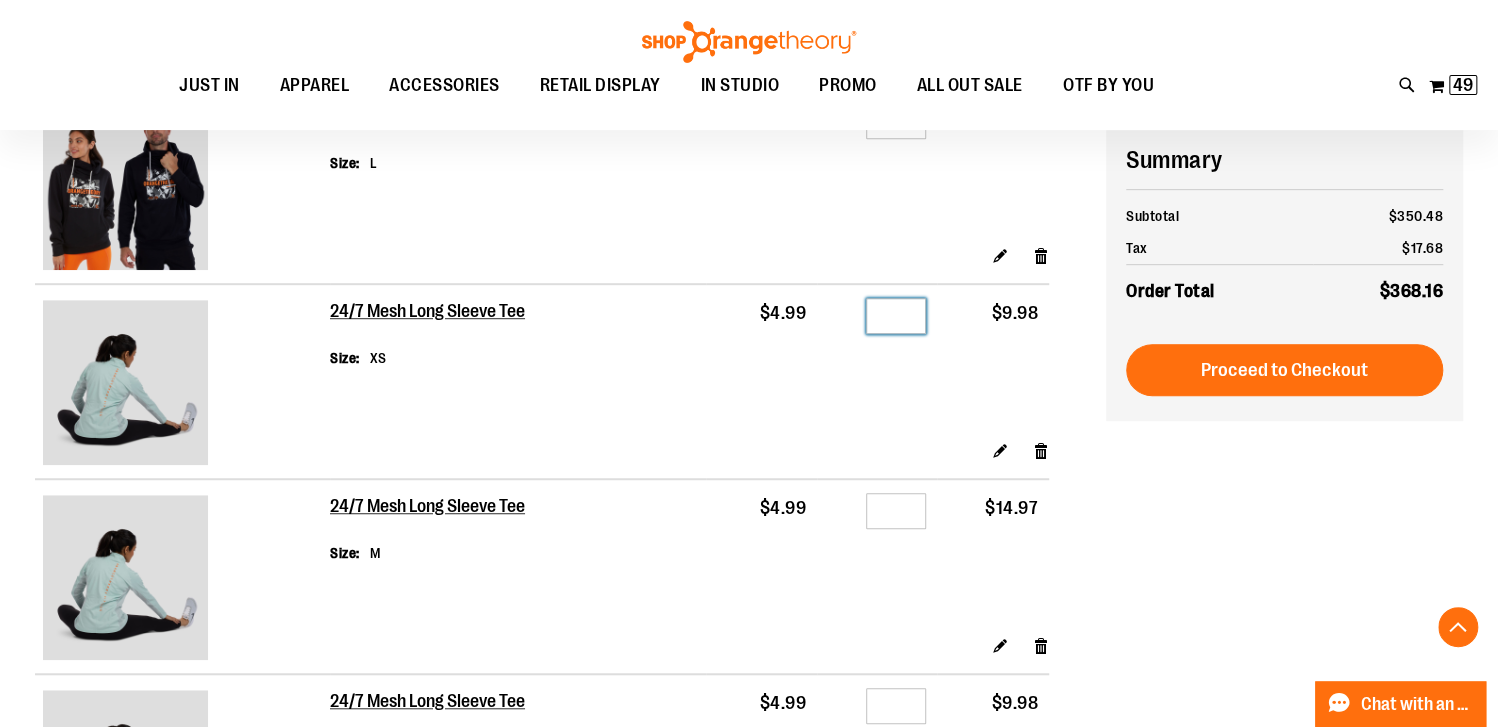 drag, startPoint x: 908, startPoint y: 314, endPoint x: 845, endPoint y: 321, distance: 63.387695 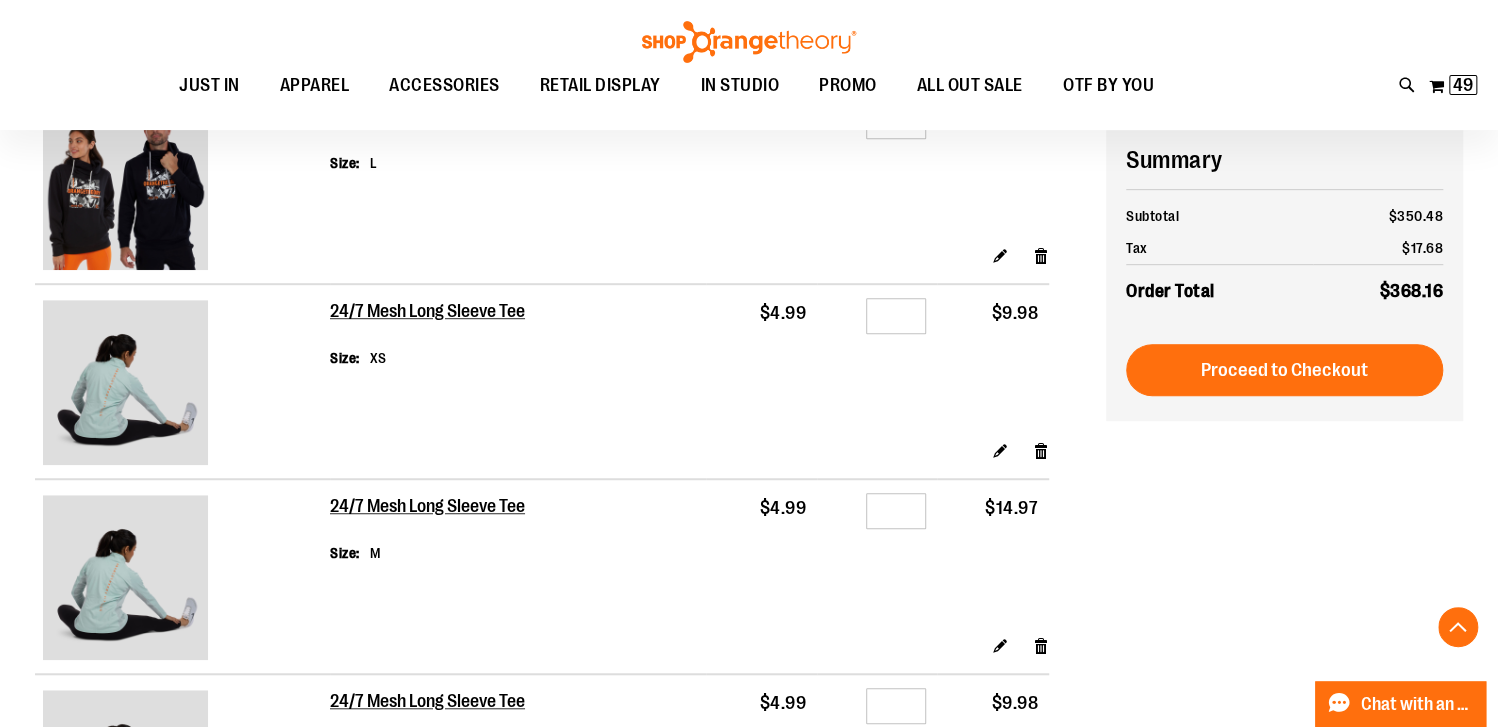 click on "24/7 Mesh Long Sleeve Tee
Size
XS" at bounding box center [518, 356] 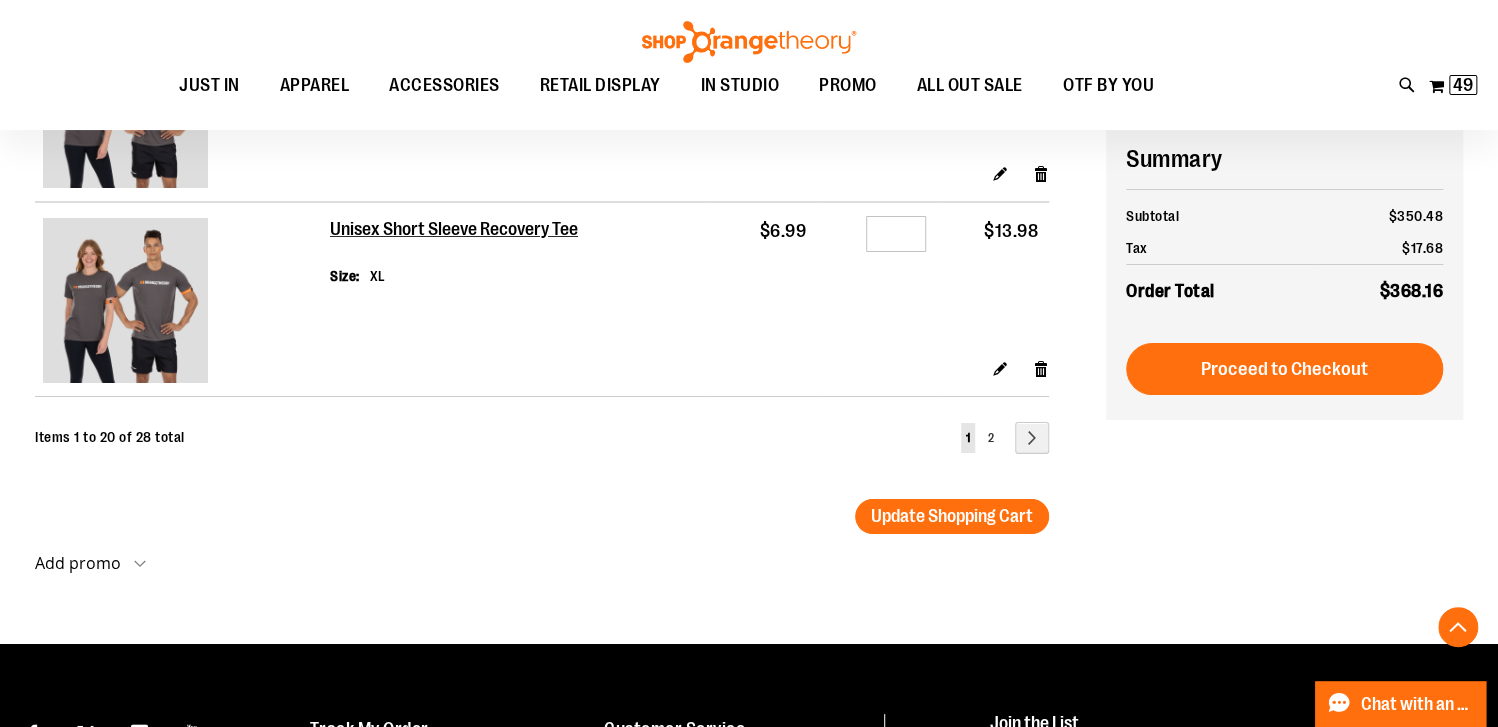 scroll, scrollTop: 3899, scrollLeft: 0, axis: vertical 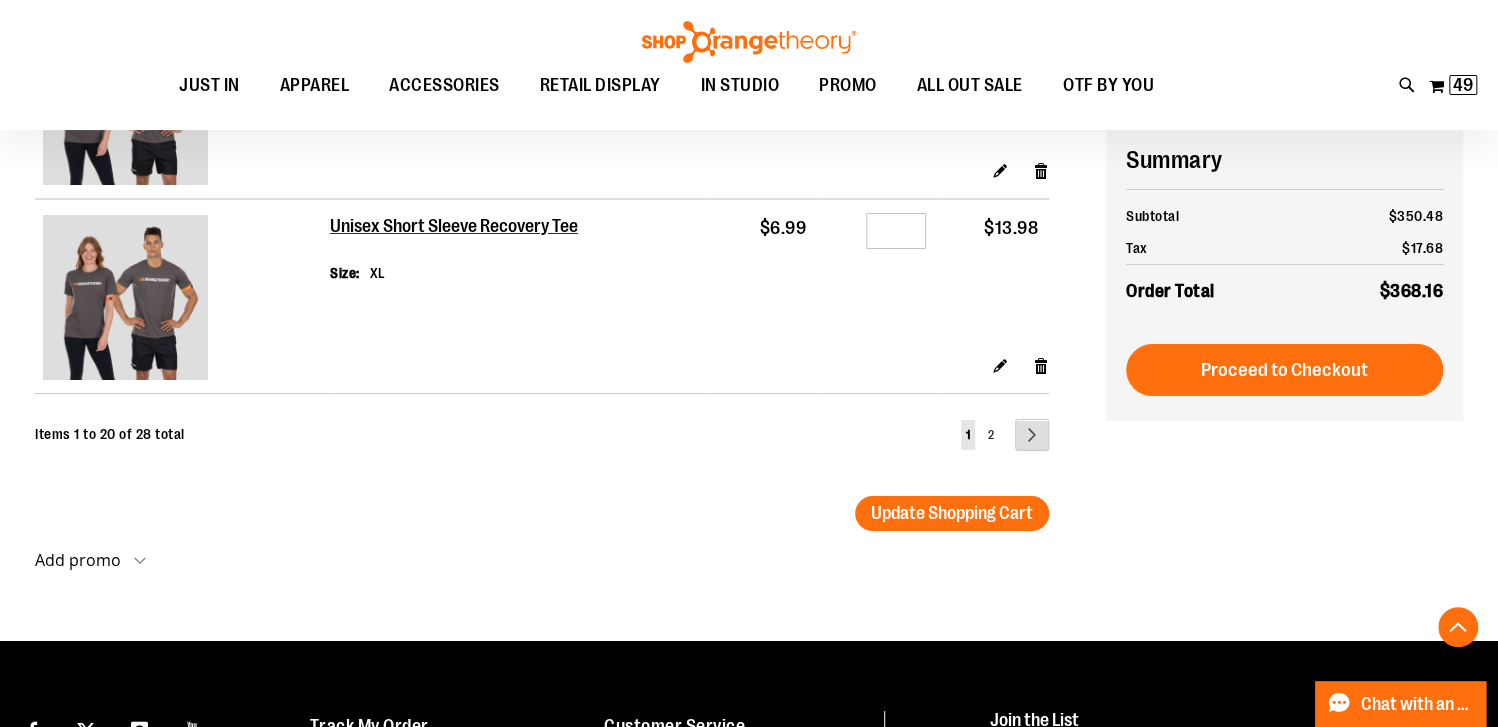 click on "Page
Next" at bounding box center [1032, 435] 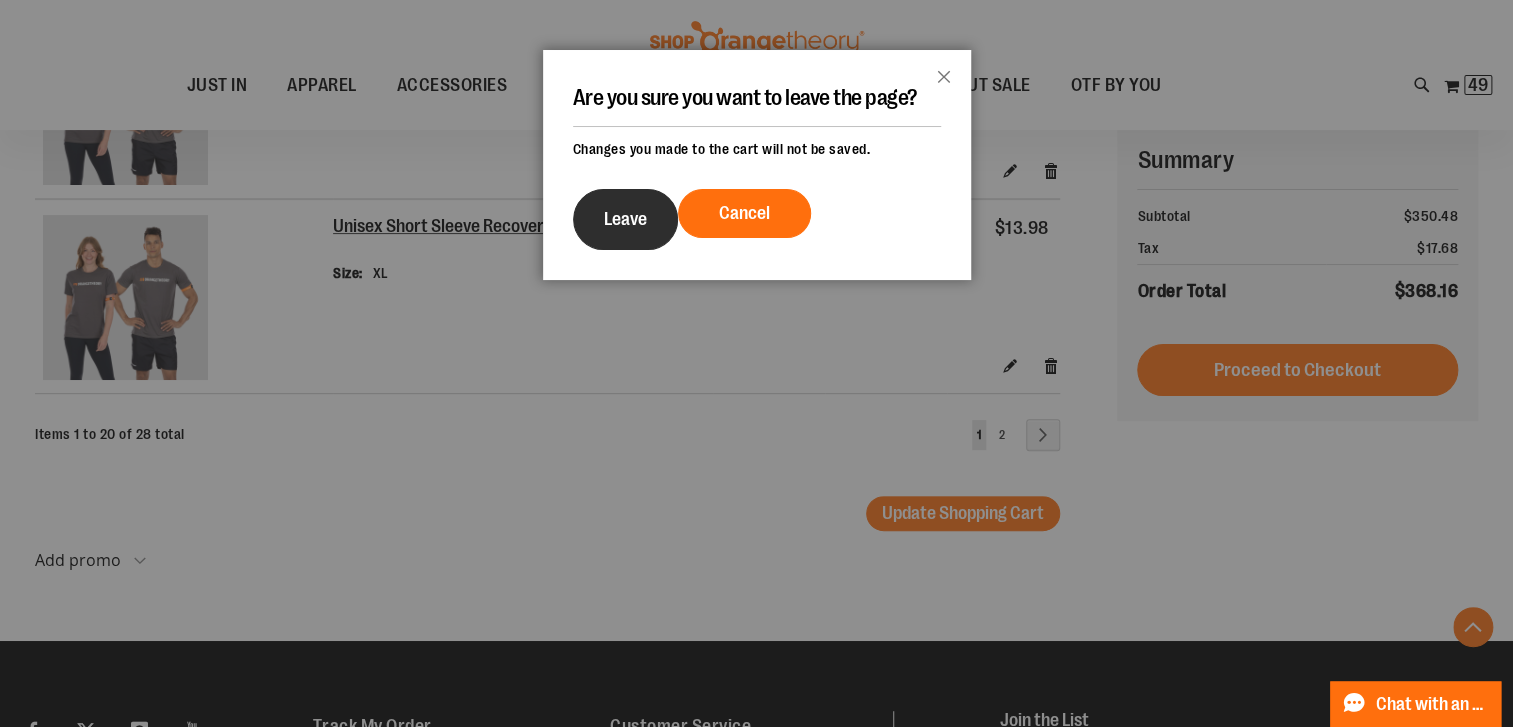 click on "Leave" at bounding box center (625, 219) 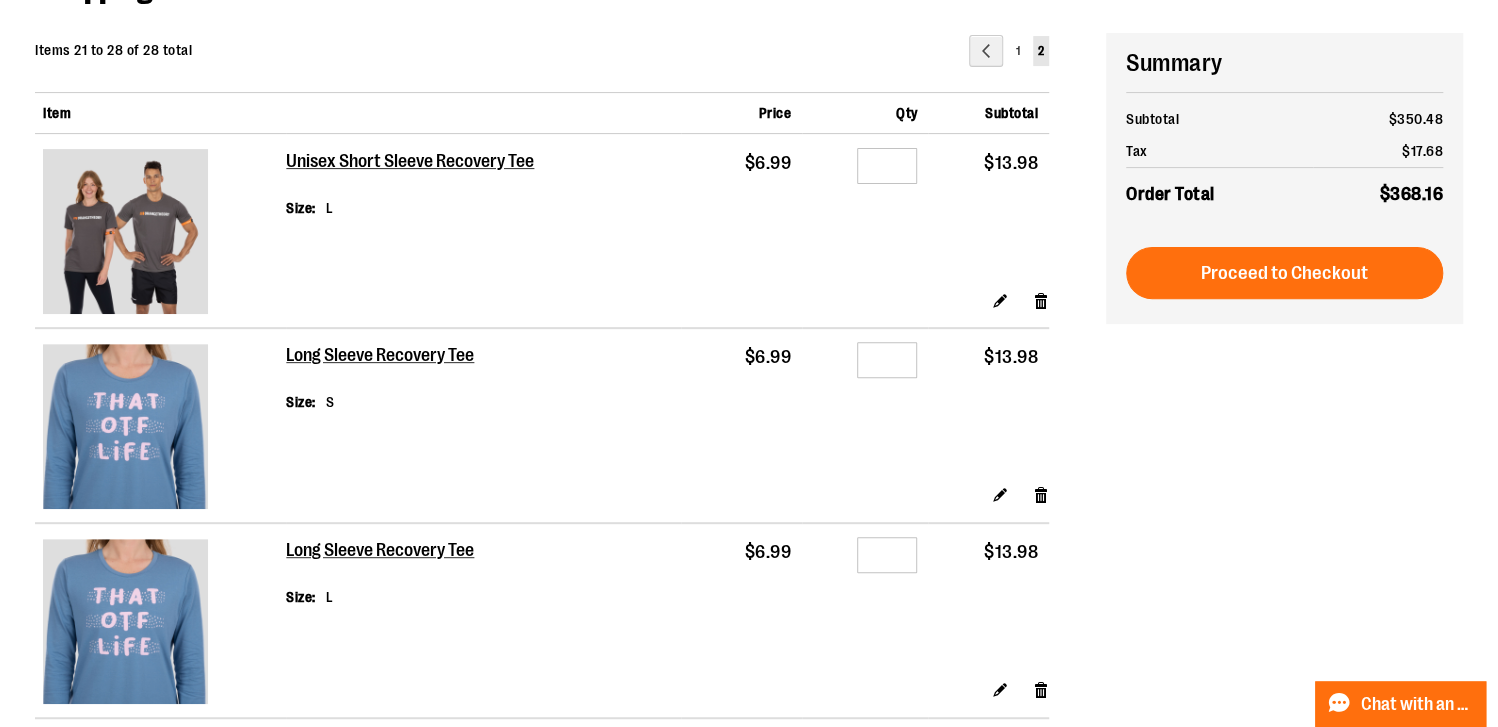 scroll, scrollTop: 0, scrollLeft: 0, axis: both 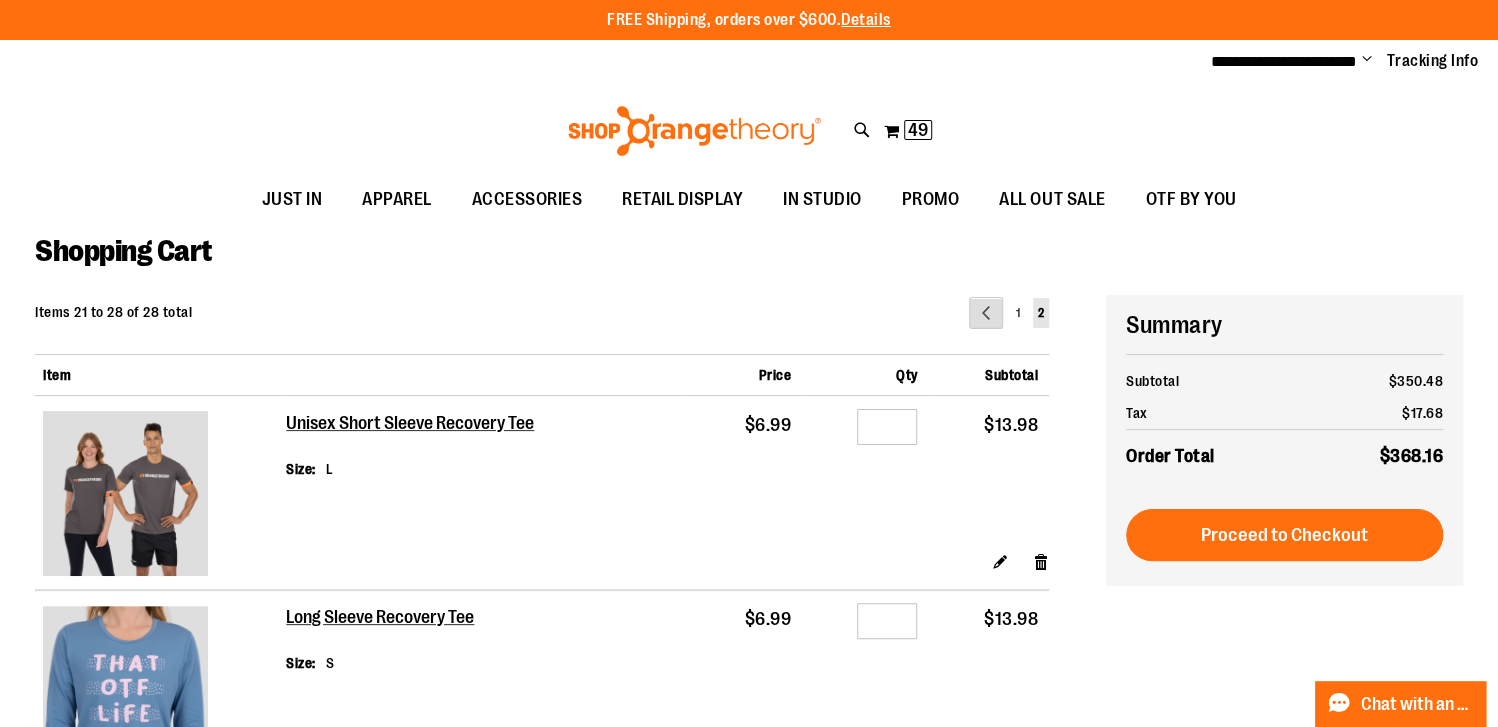 type on "**********" 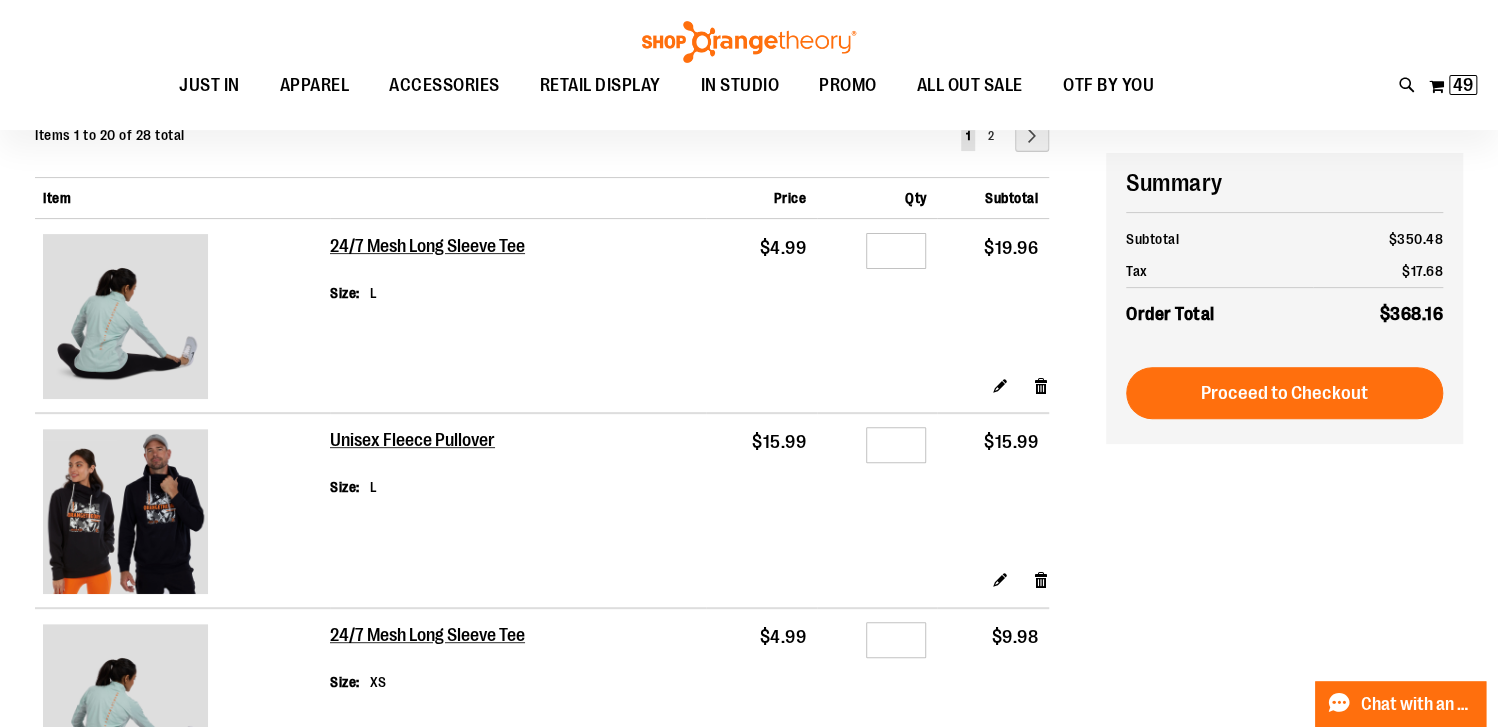 scroll, scrollTop: 199, scrollLeft: 0, axis: vertical 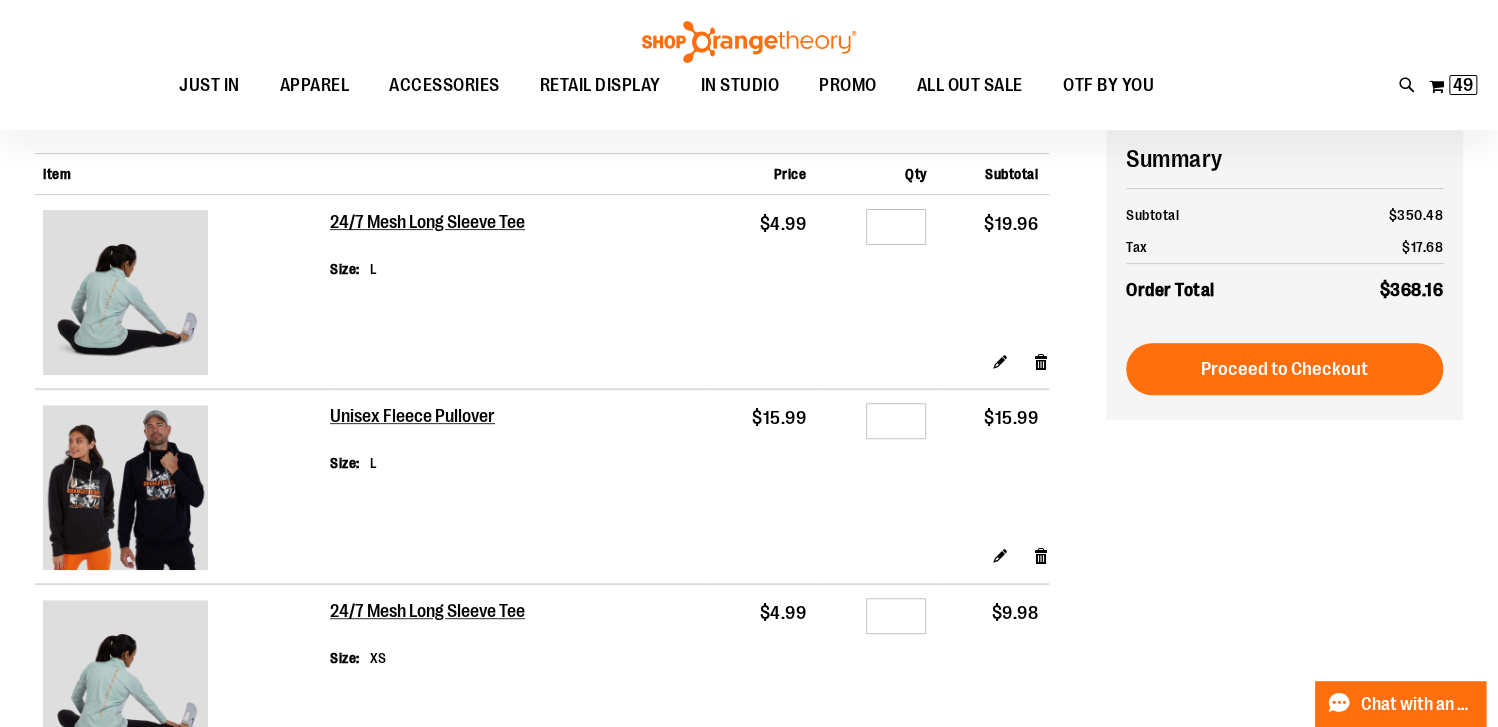 type on "**********" 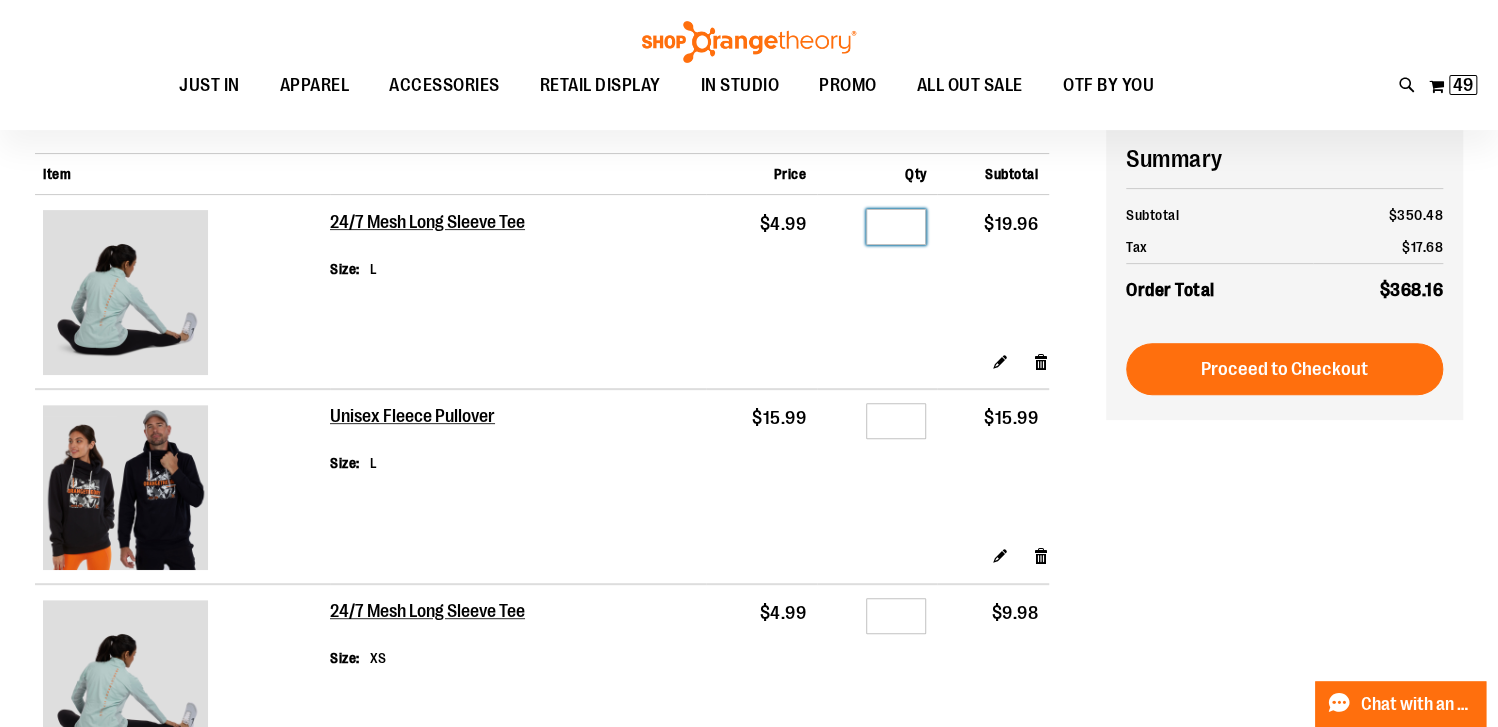 drag, startPoint x: 907, startPoint y: 224, endPoint x: 863, endPoint y: 231, distance: 44.553337 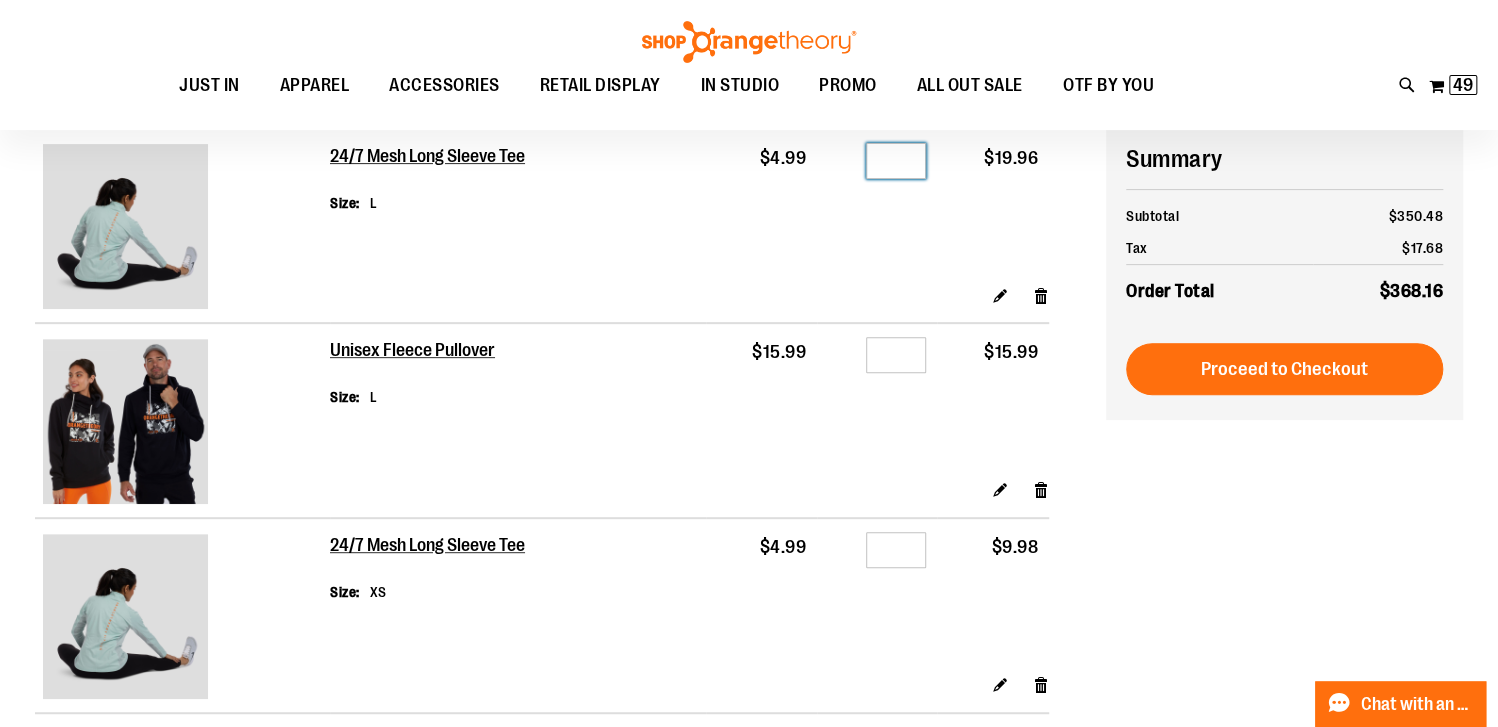 scroll, scrollTop: 299, scrollLeft: 0, axis: vertical 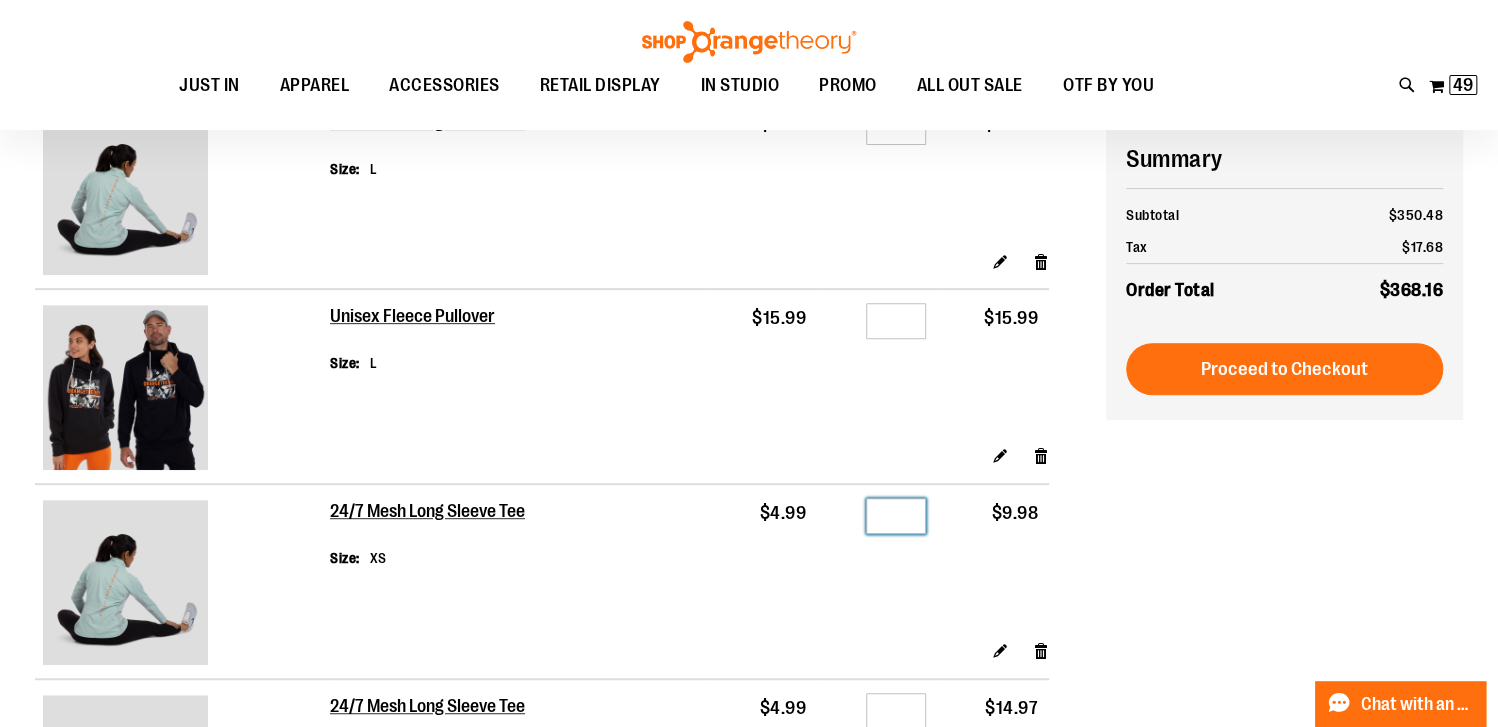click on "*" at bounding box center (896, 516) 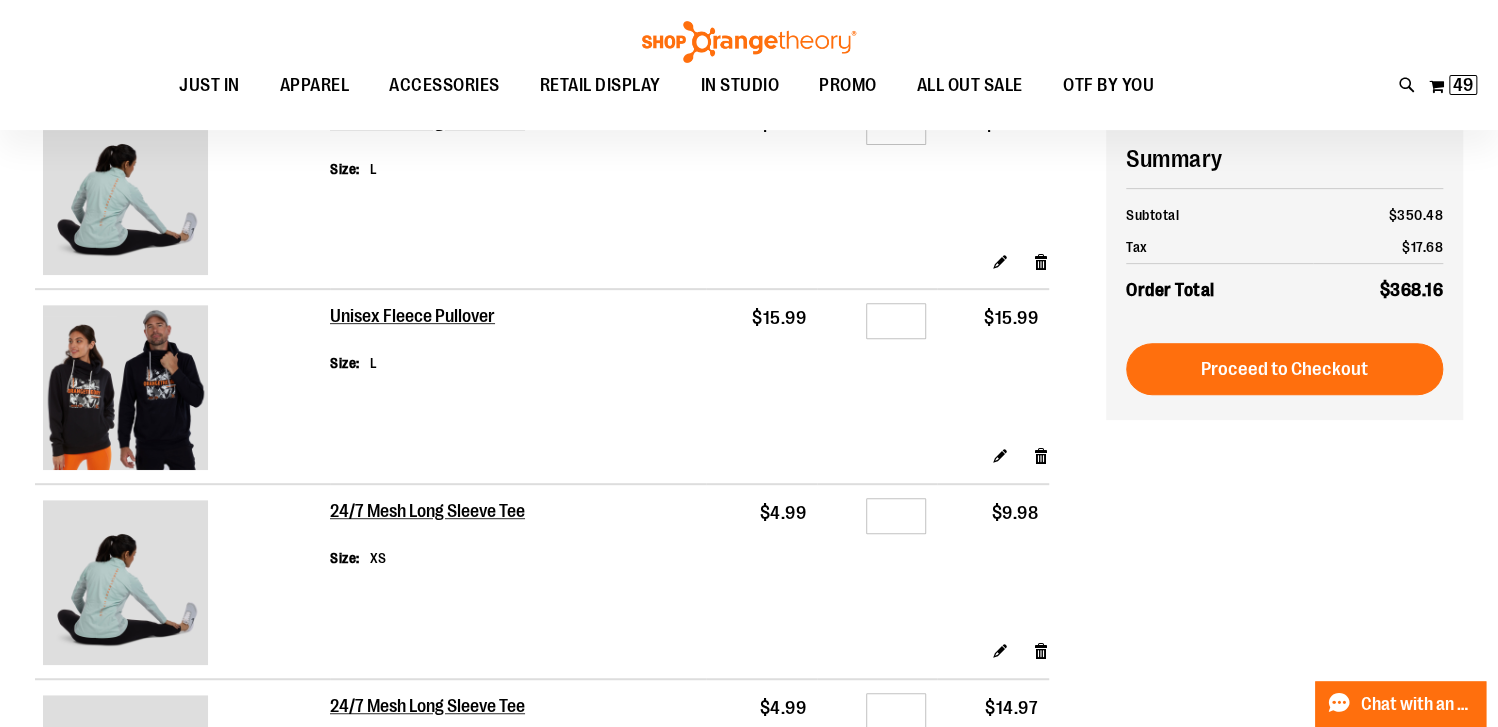 click on "**********" at bounding box center (749, 2092) 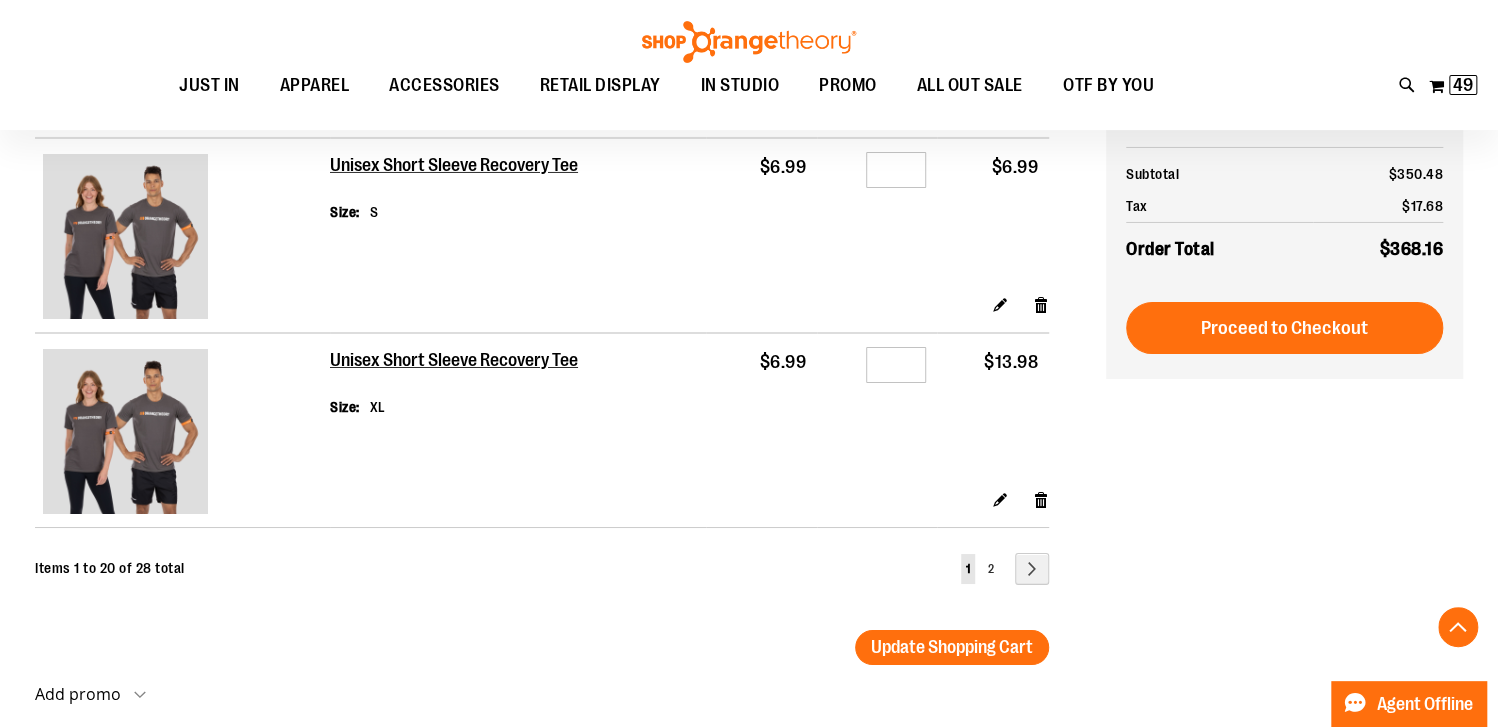 scroll, scrollTop: 3799, scrollLeft: 0, axis: vertical 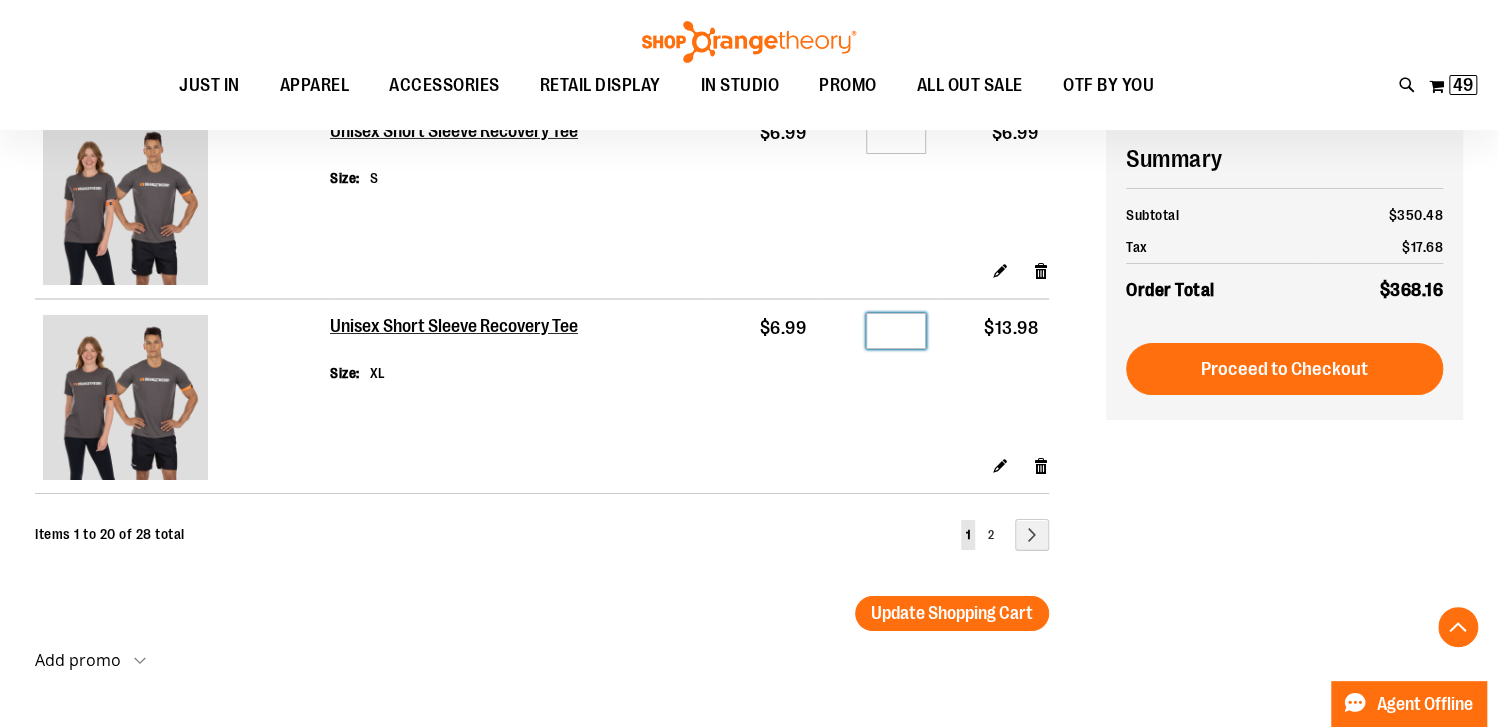 drag, startPoint x: 907, startPoint y: 343, endPoint x: 829, endPoint y: 333, distance: 78.63841 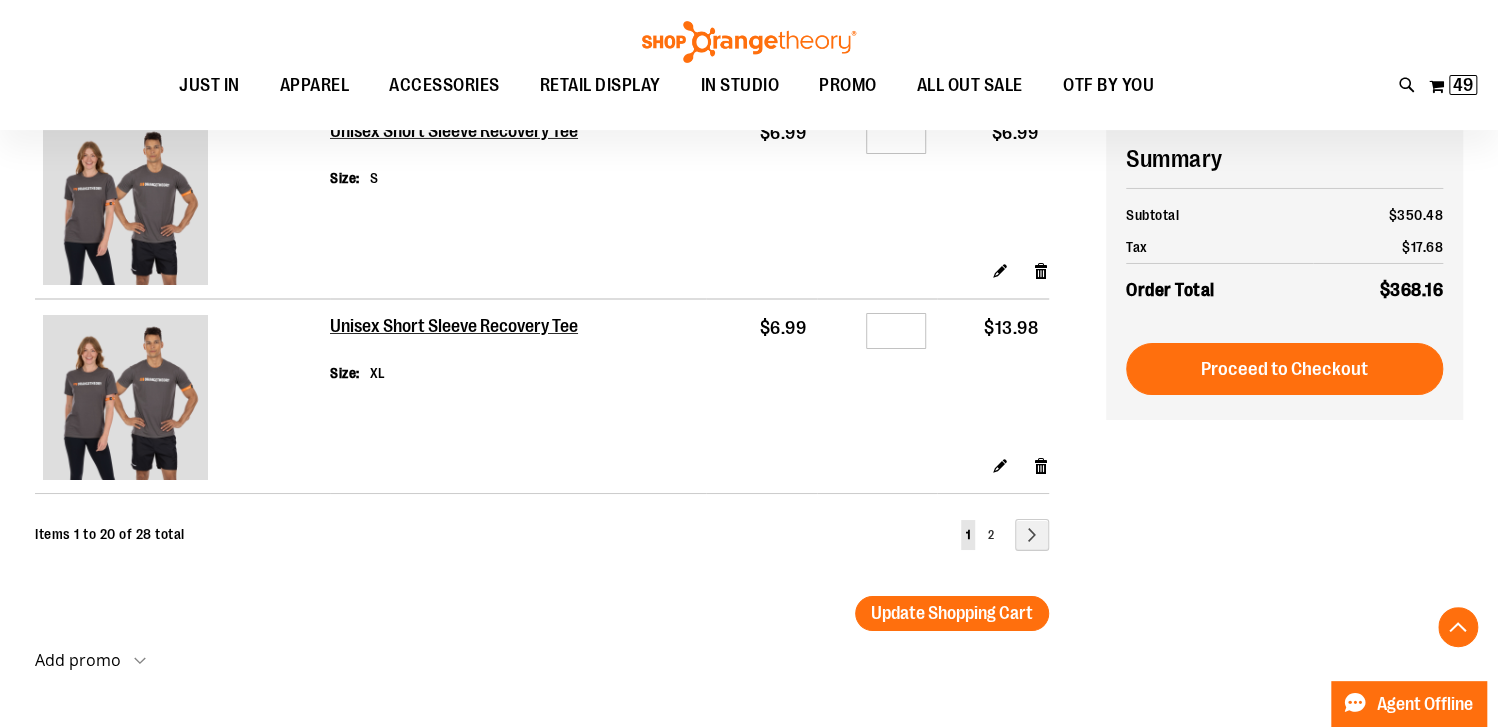 click on "Items 1 to 20 of 28 total
Page
You're currently reading page
1
Page
2
Page
Next" at bounding box center [542, 547] 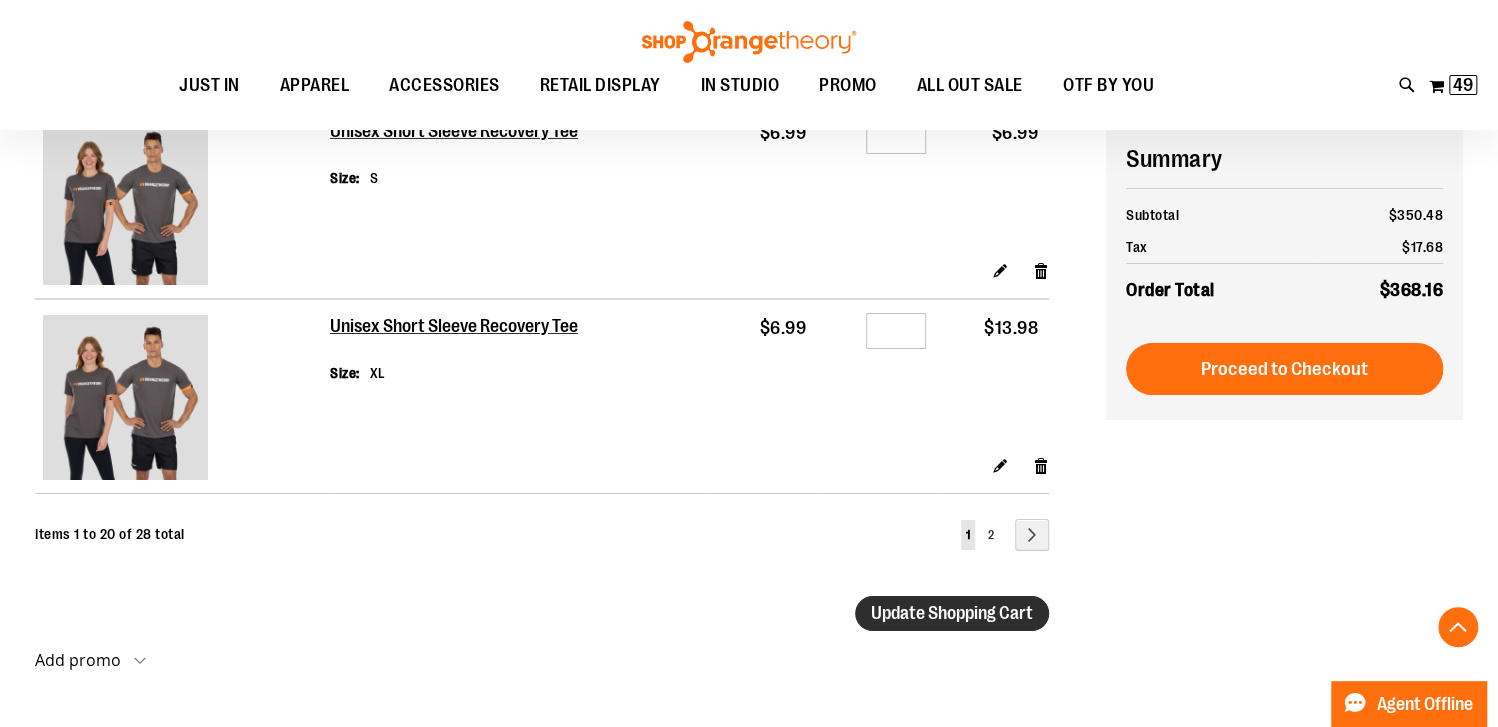 click on "Update Shopping Cart" at bounding box center (952, 613) 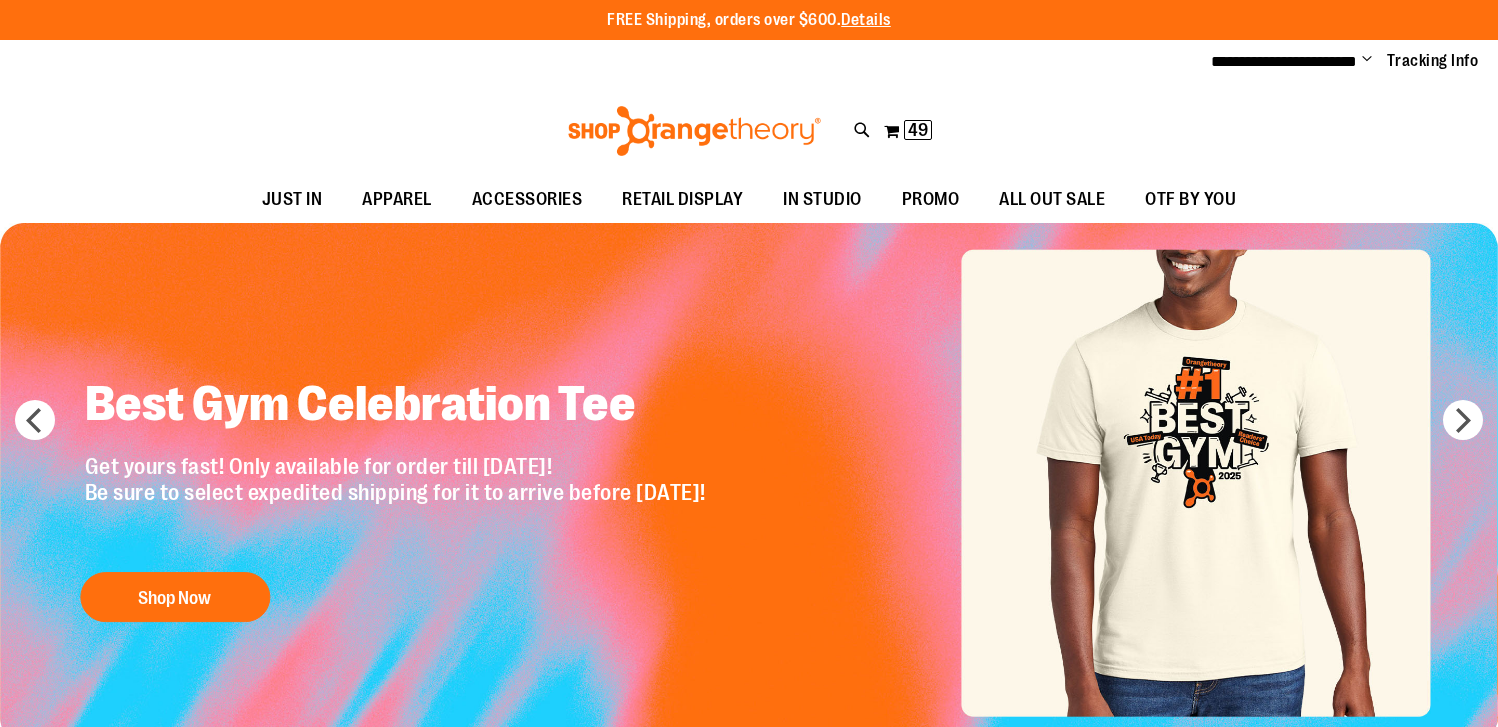 scroll, scrollTop: 0, scrollLeft: 0, axis: both 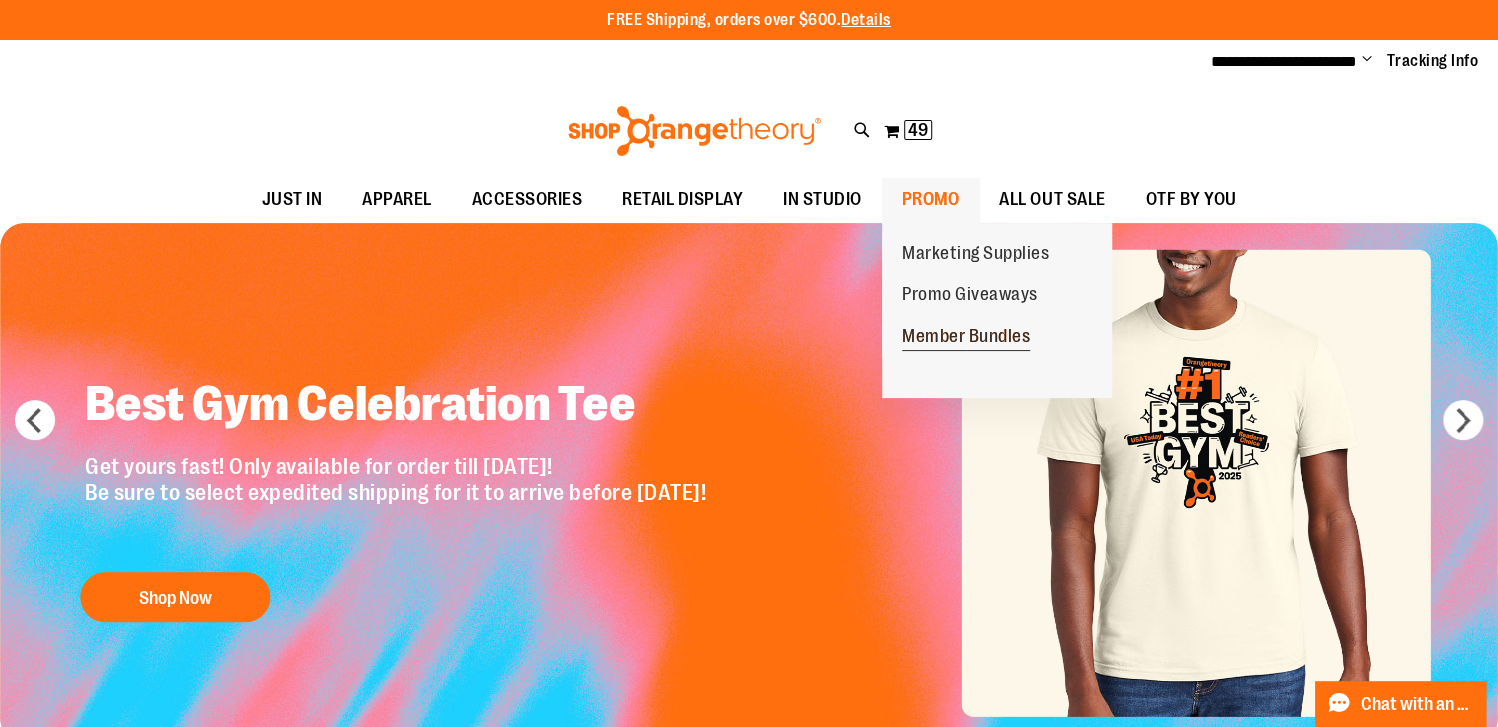 type on "**********" 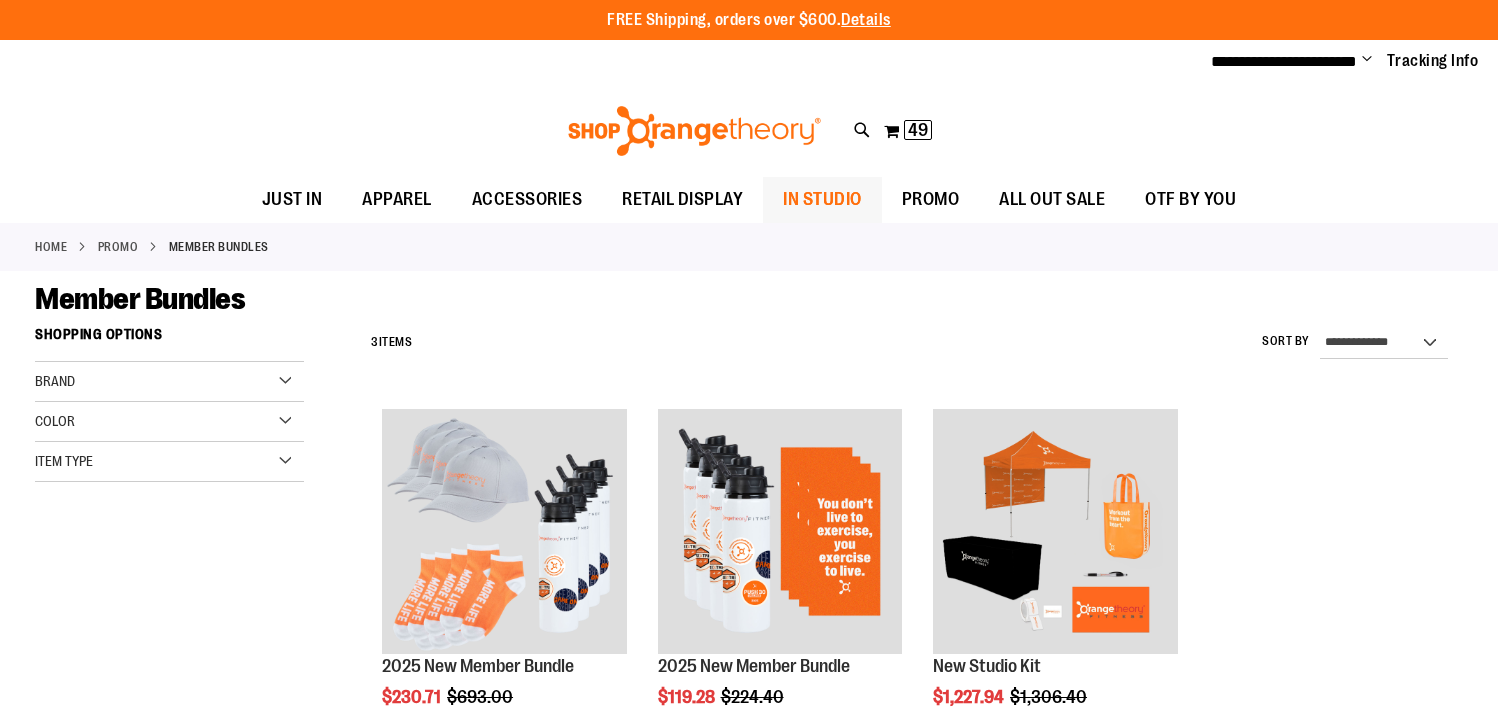 scroll, scrollTop: 0, scrollLeft: 0, axis: both 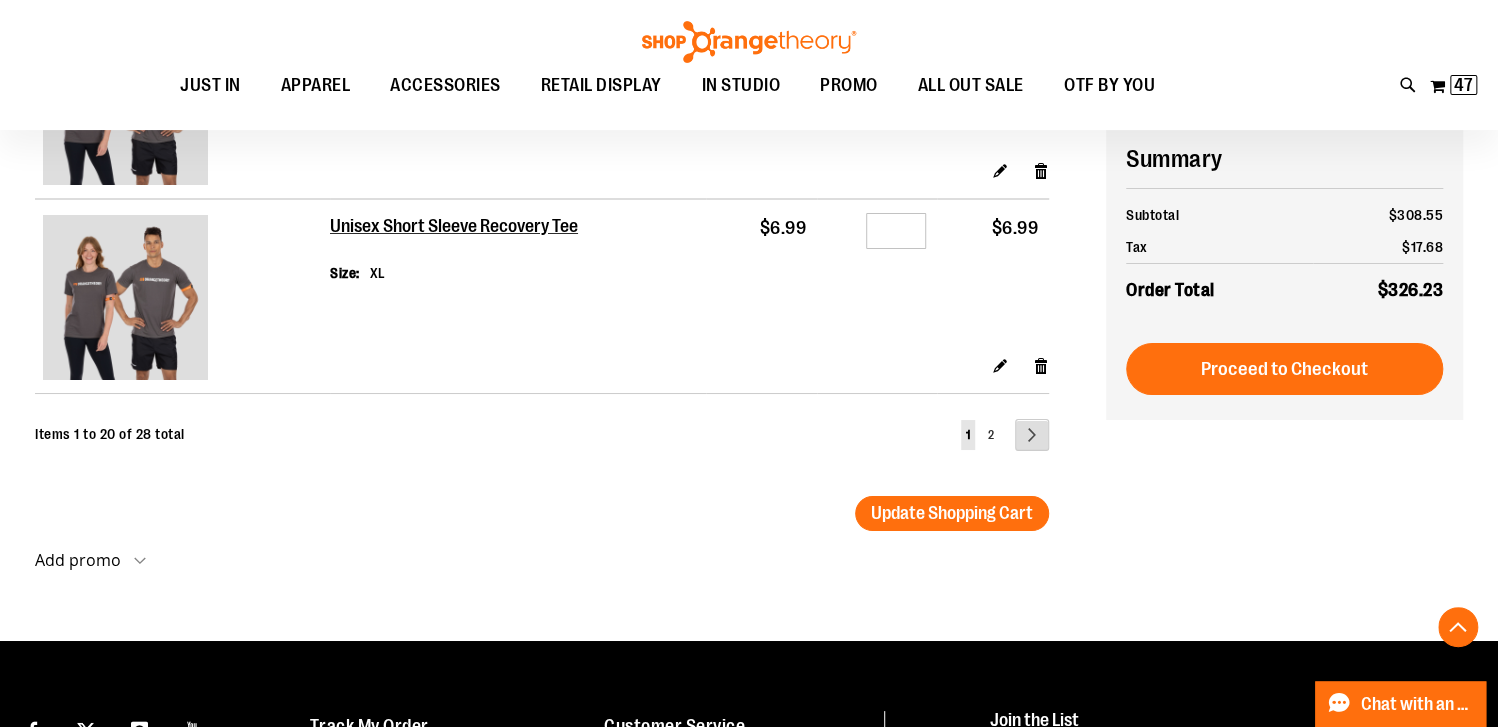 type on "**********" 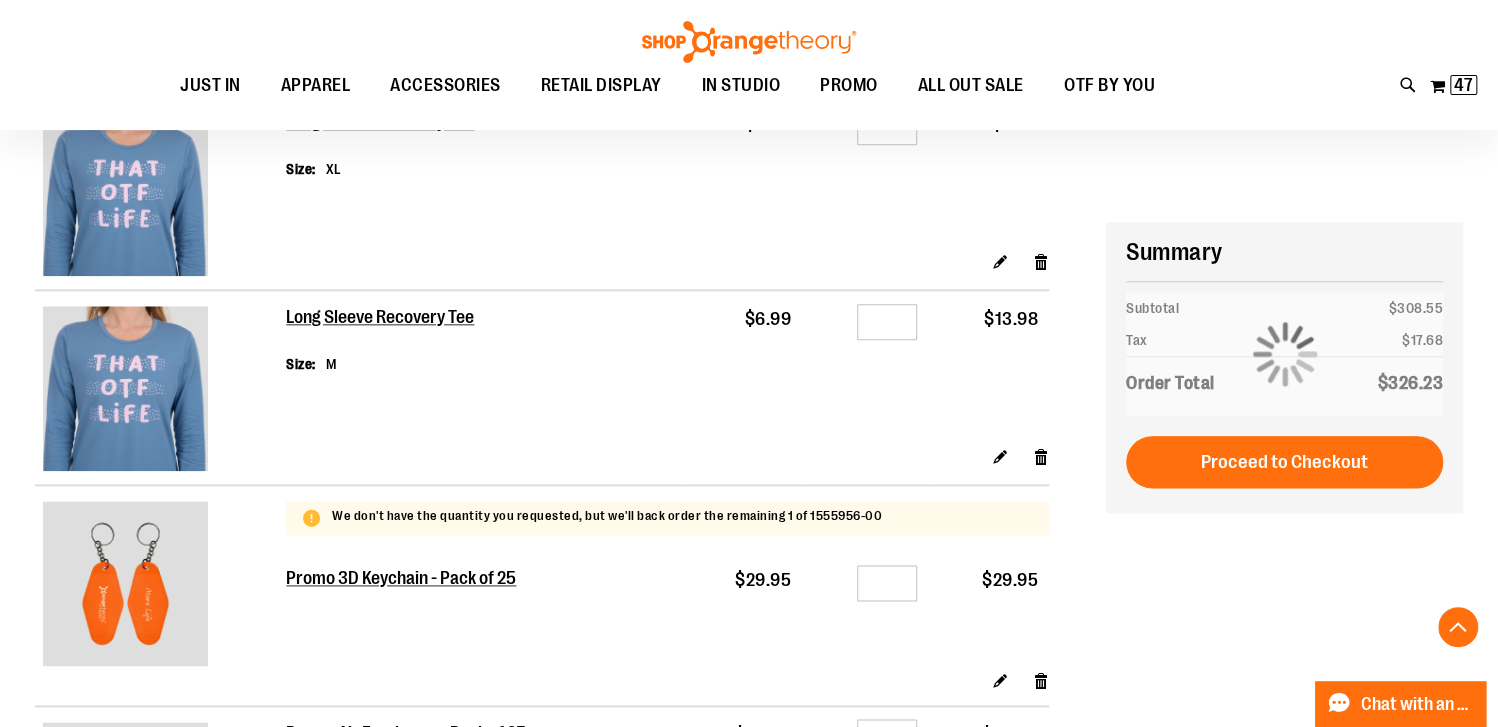 scroll, scrollTop: 1198, scrollLeft: 0, axis: vertical 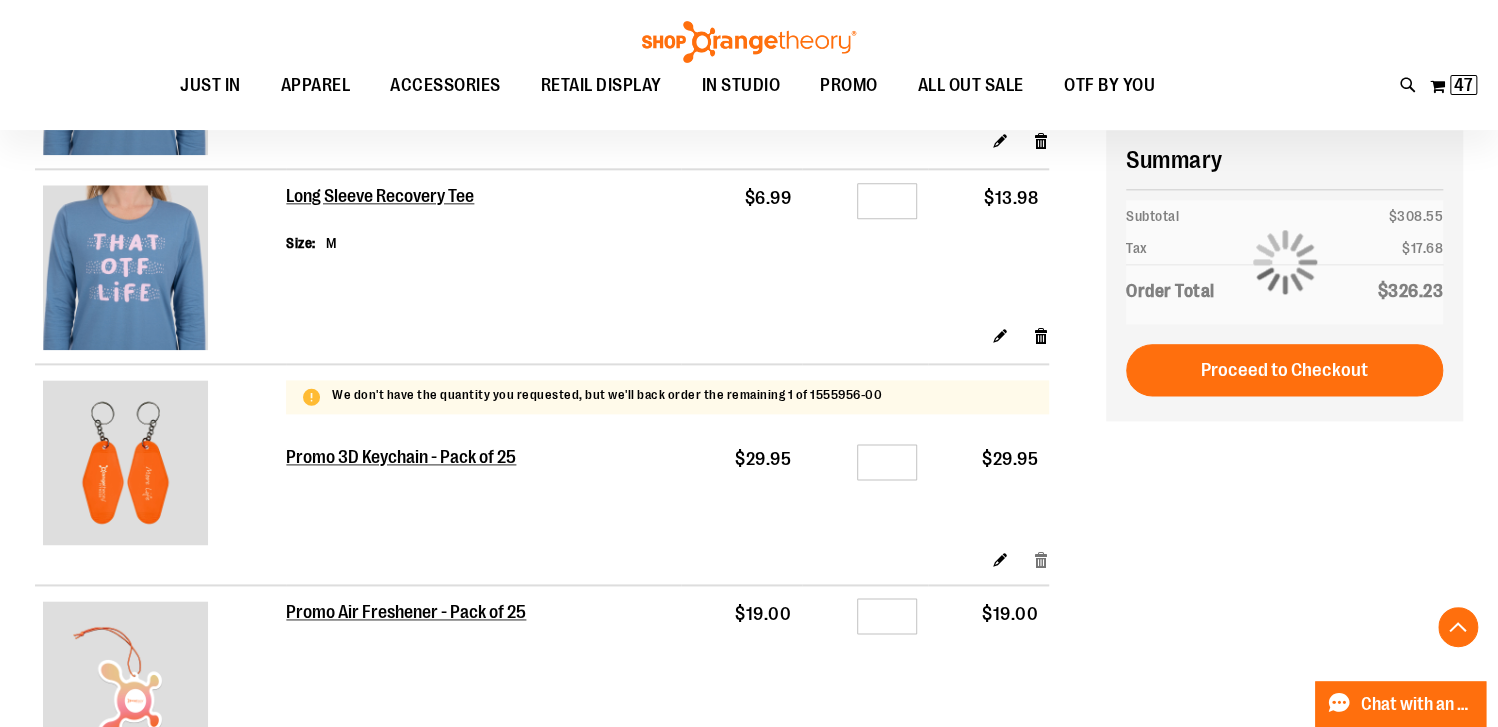 type on "**********" 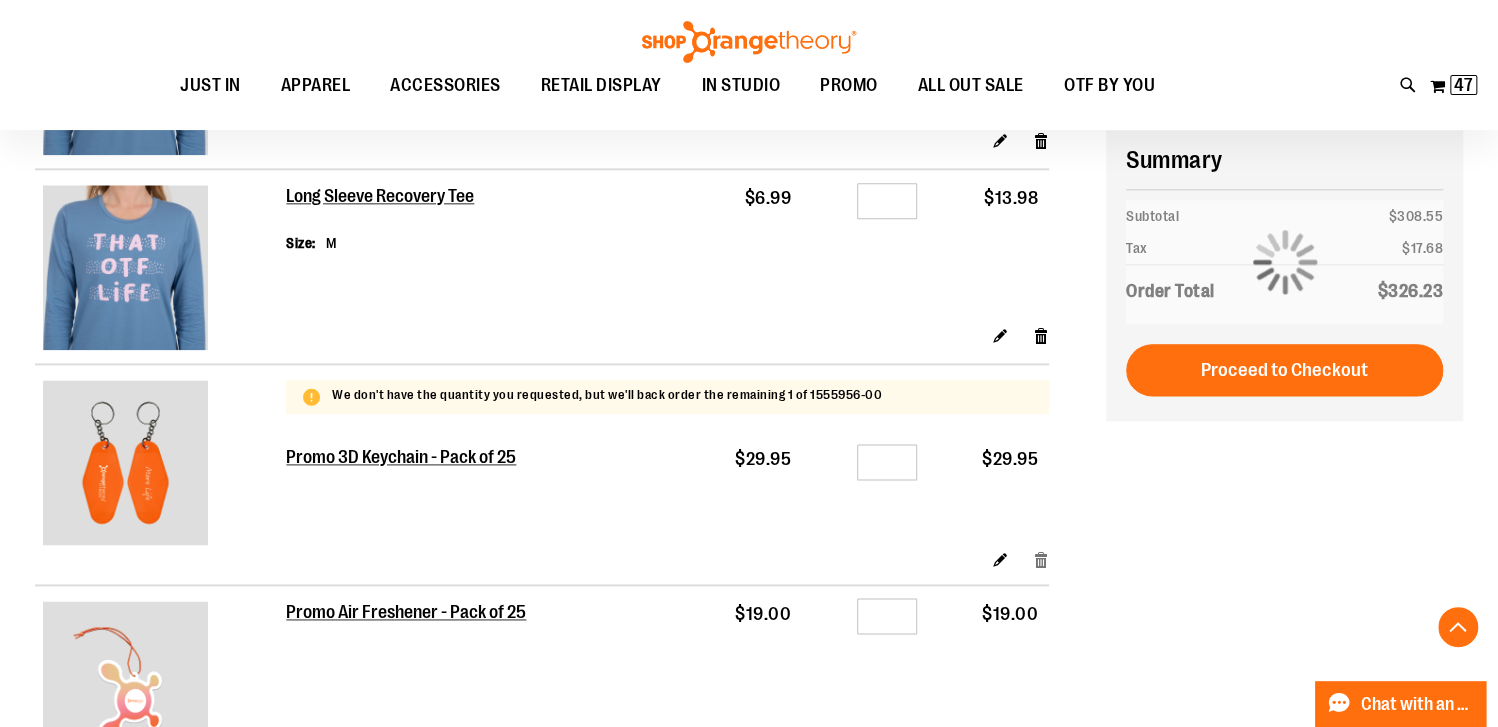 click on "Remove item" at bounding box center [1040, 559] 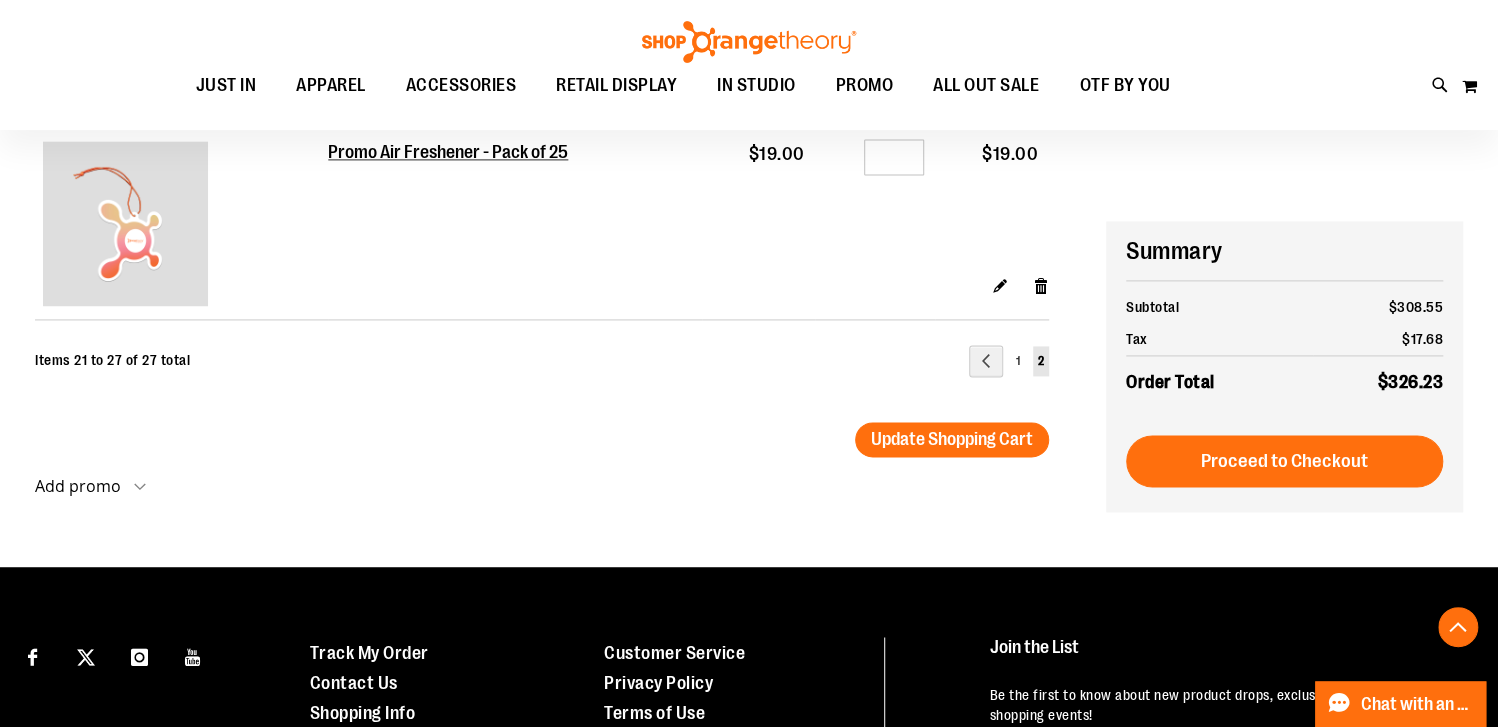scroll, scrollTop: 1599, scrollLeft: 0, axis: vertical 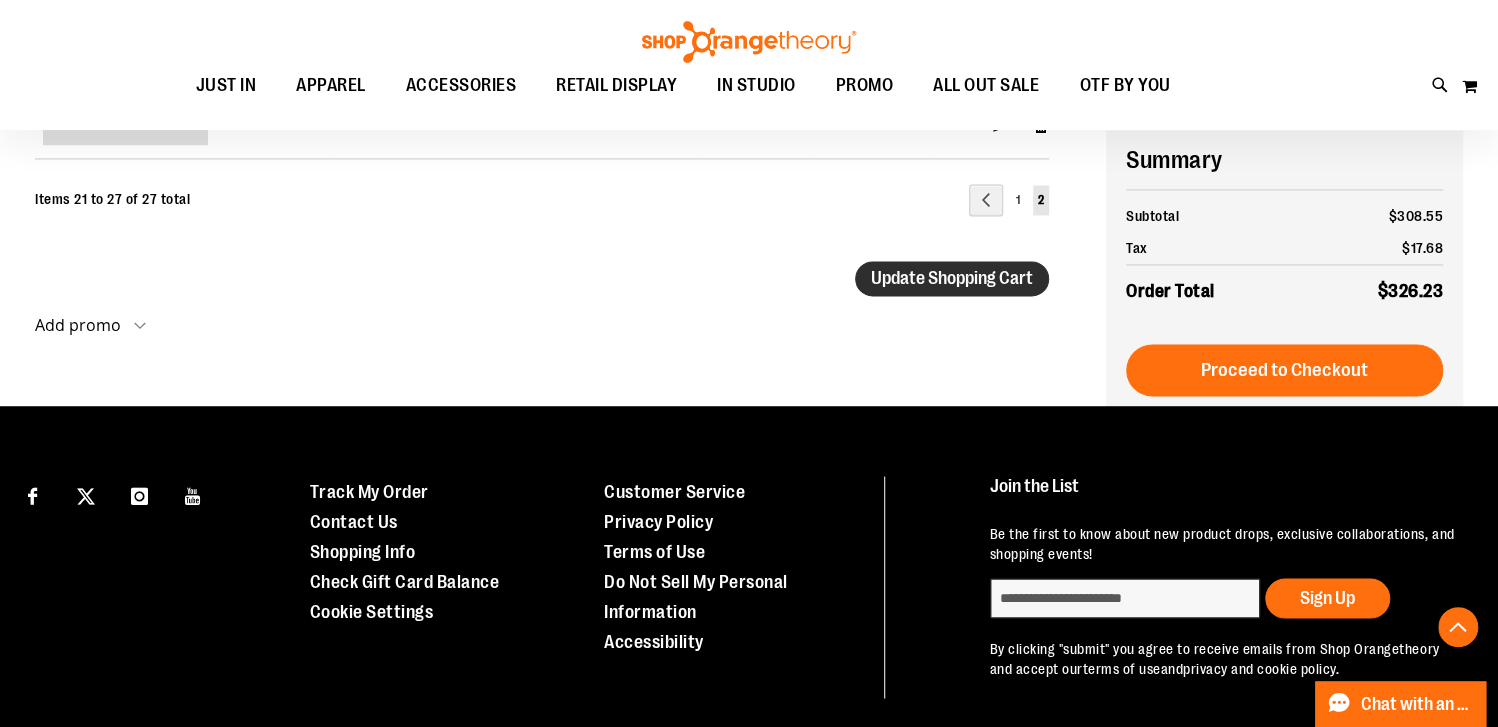 type on "**********" 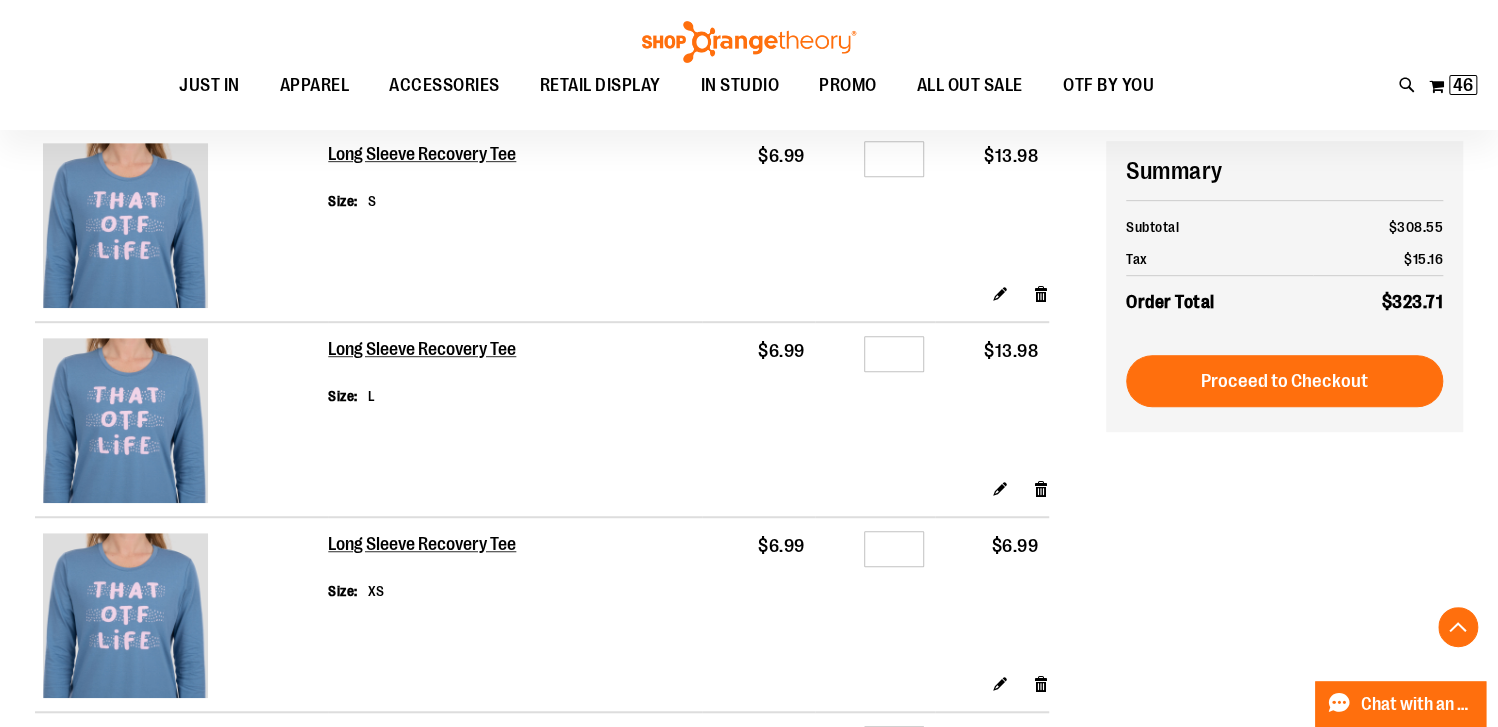 scroll, scrollTop: 472, scrollLeft: 0, axis: vertical 